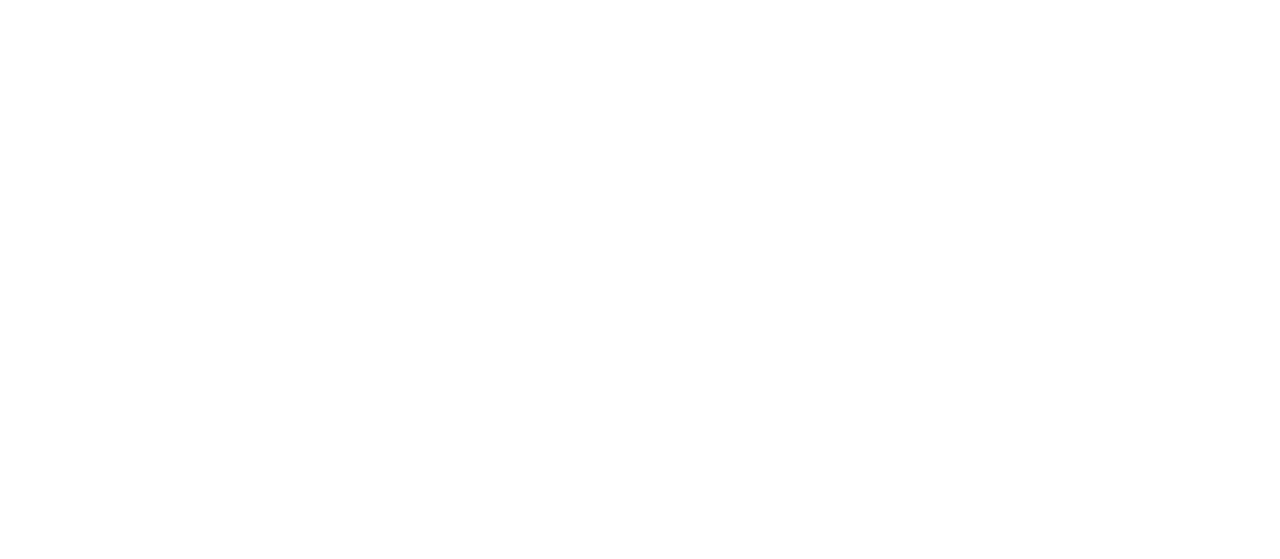 scroll, scrollTop: 0, scrollLeft: 0, axis: both 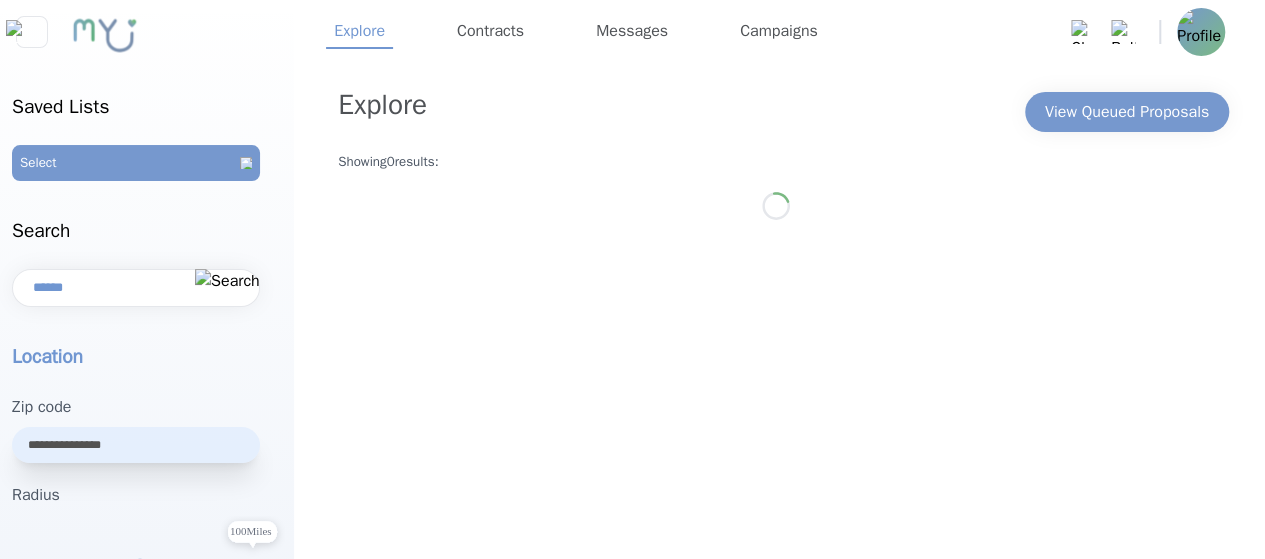 click on "Explore View Queued Proposals Showing  0  results:" at bounding box center [775, 508] 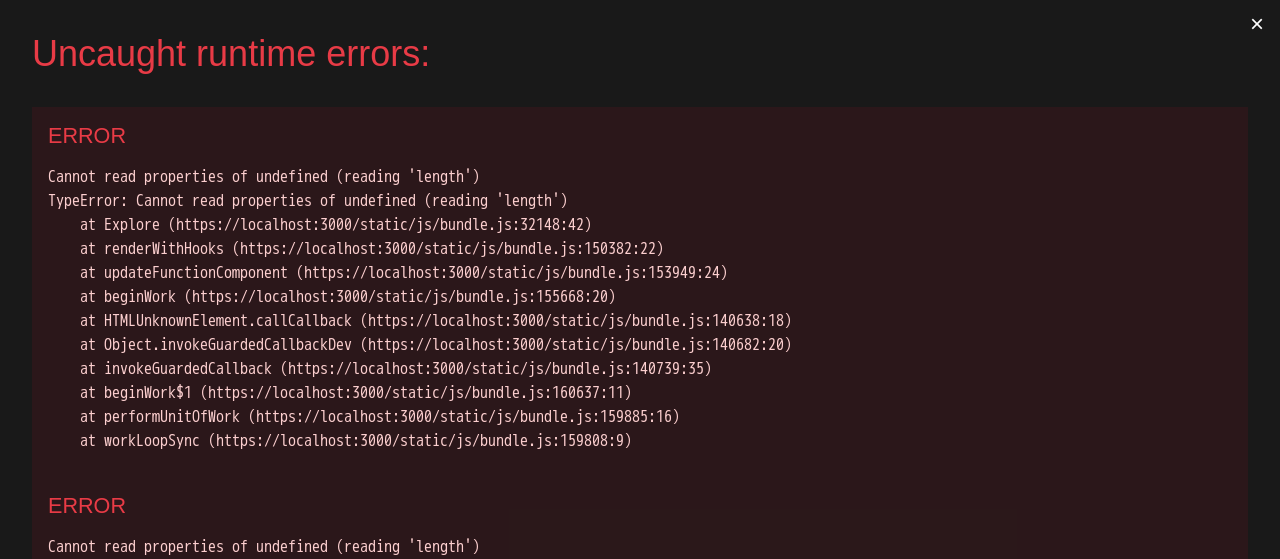 scroll, scrollTop: 0, scrollLeft: 0, axis: both 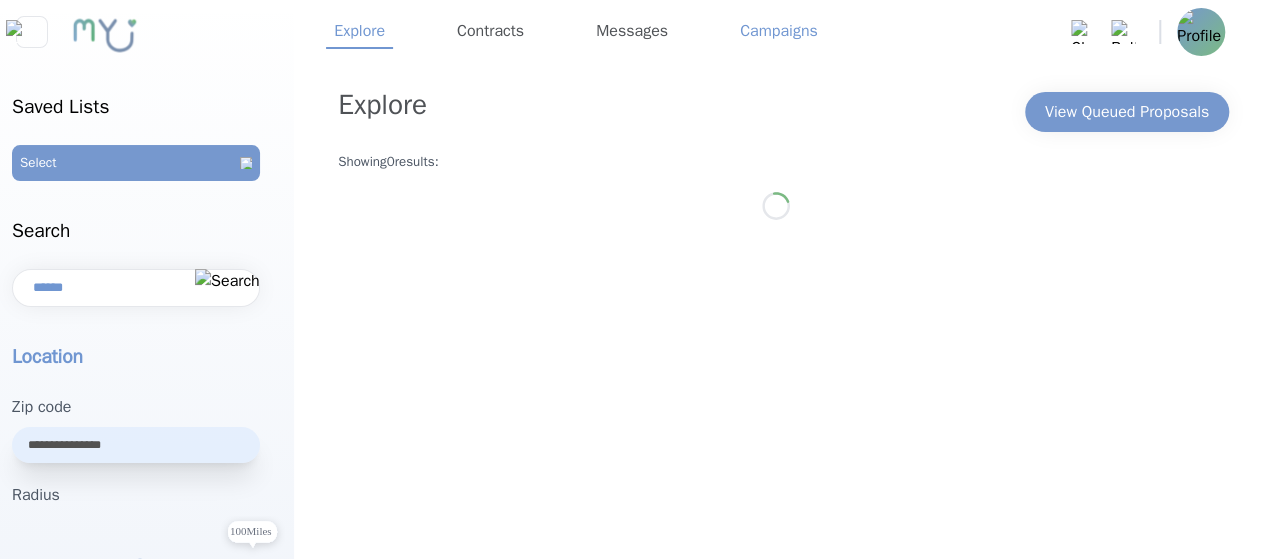 click on "Campaigns" at bounding box center (779, 32) 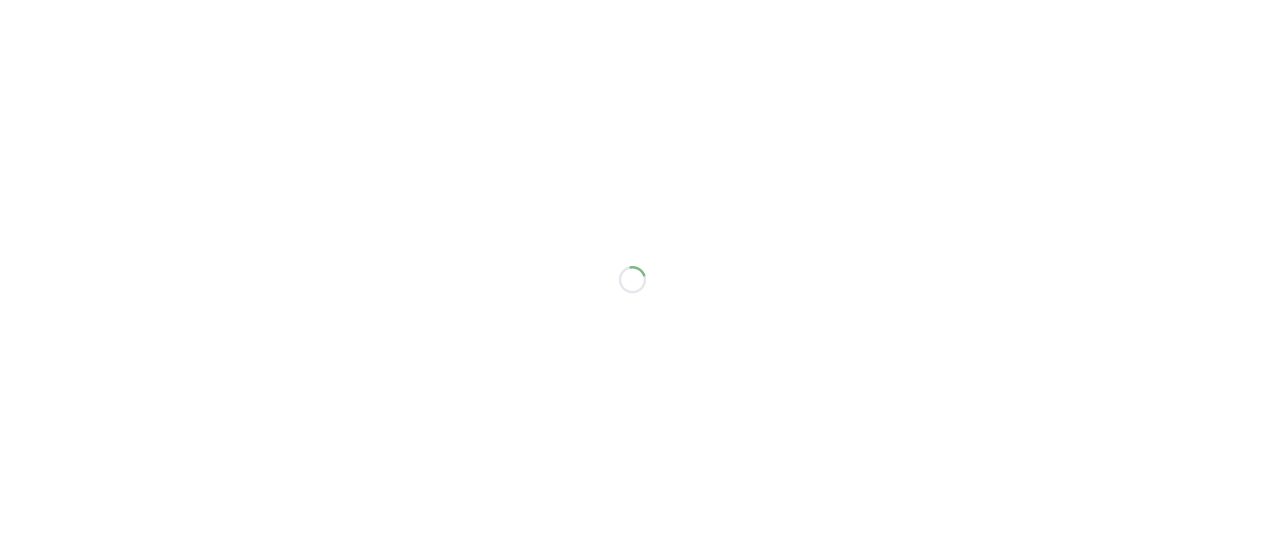 scroll, scrollTop: 0, scrollLeft: 0, axis: both 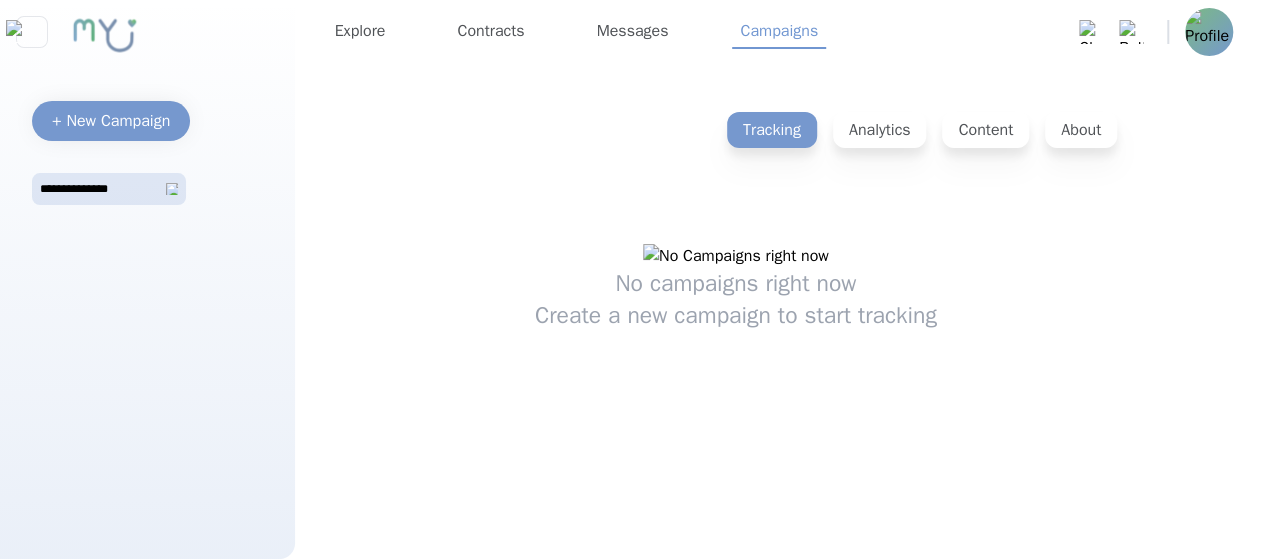 click at bounding box center (1209, 32) 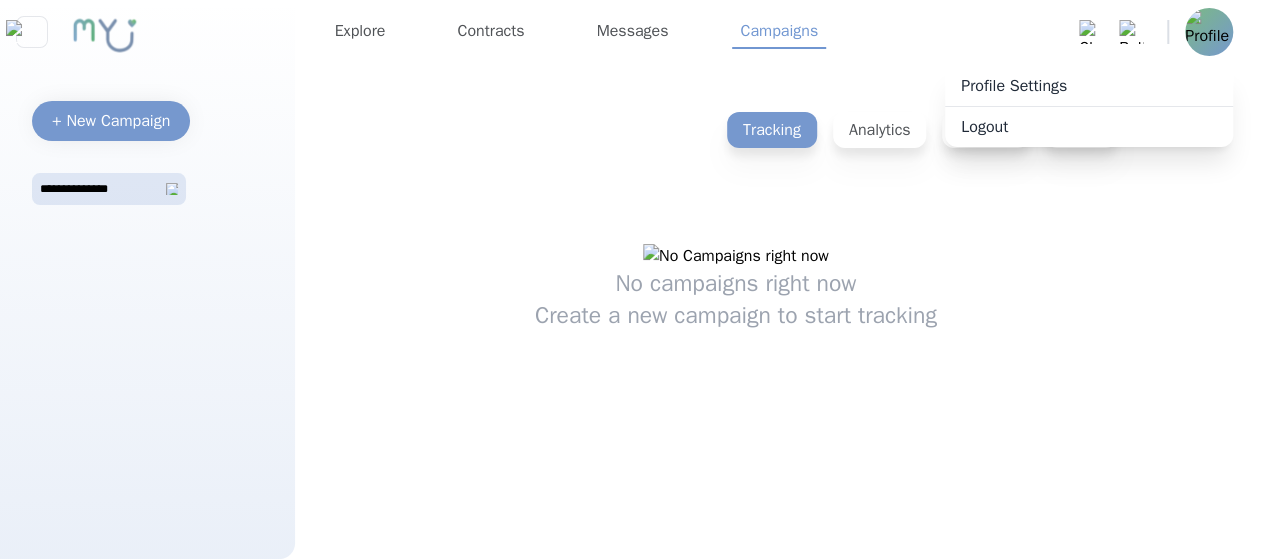 click at bounding box center (1209, 32) 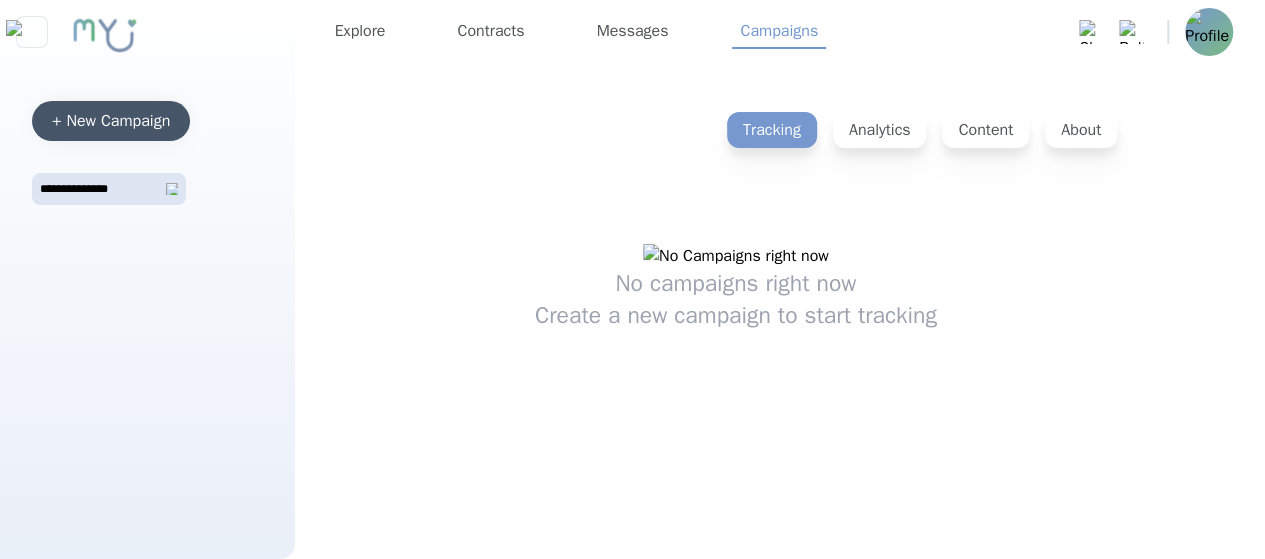 click on "+ New Campaign" at bounding box center [111, 121] 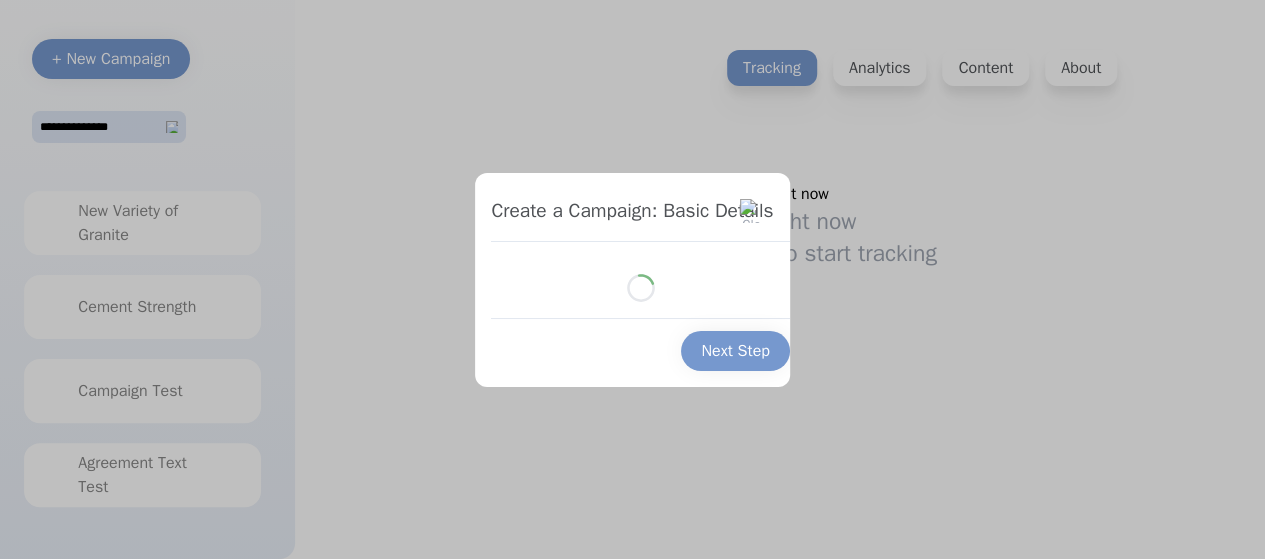 scroll, scrollTop: 0, scrollLeft: 0, axis: both 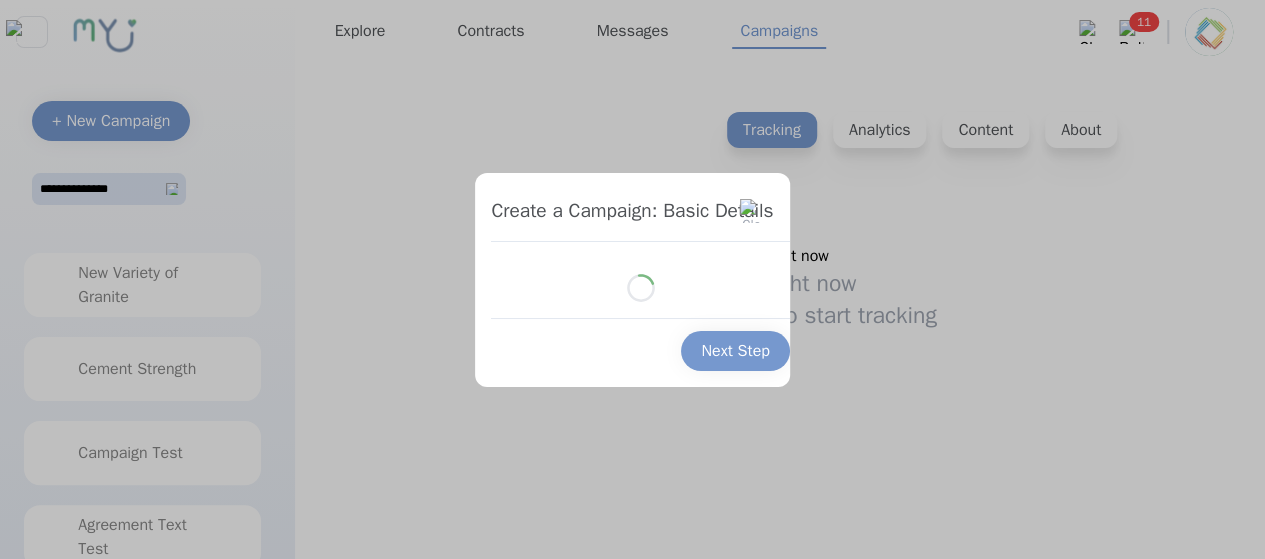 select on "*" 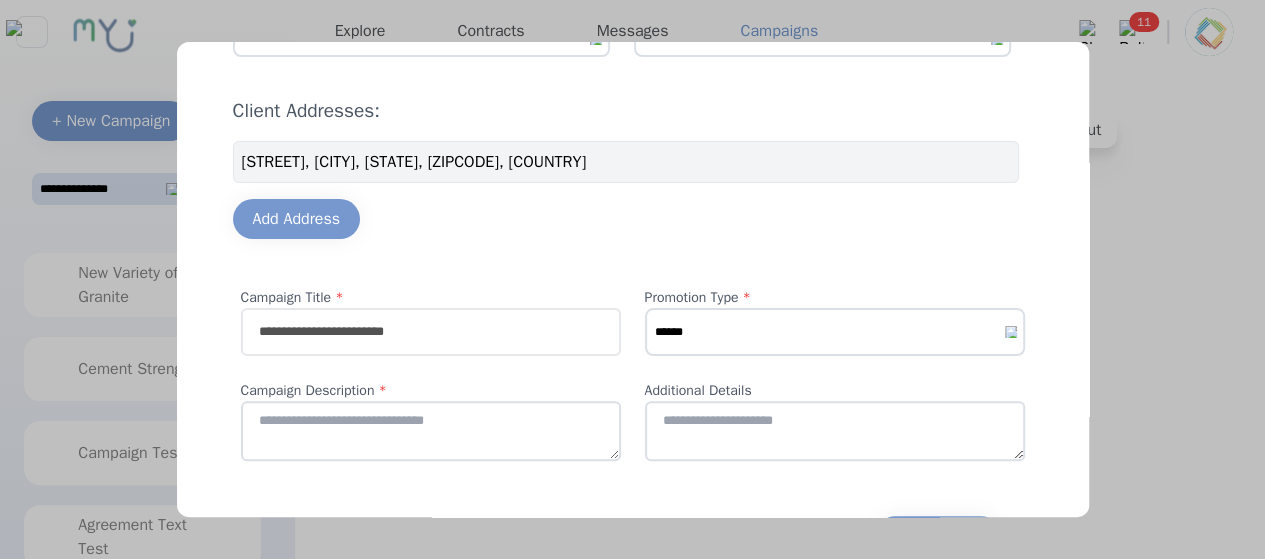 scroll, scrollTop: 147, scrollLeft: 0, axis: vertical 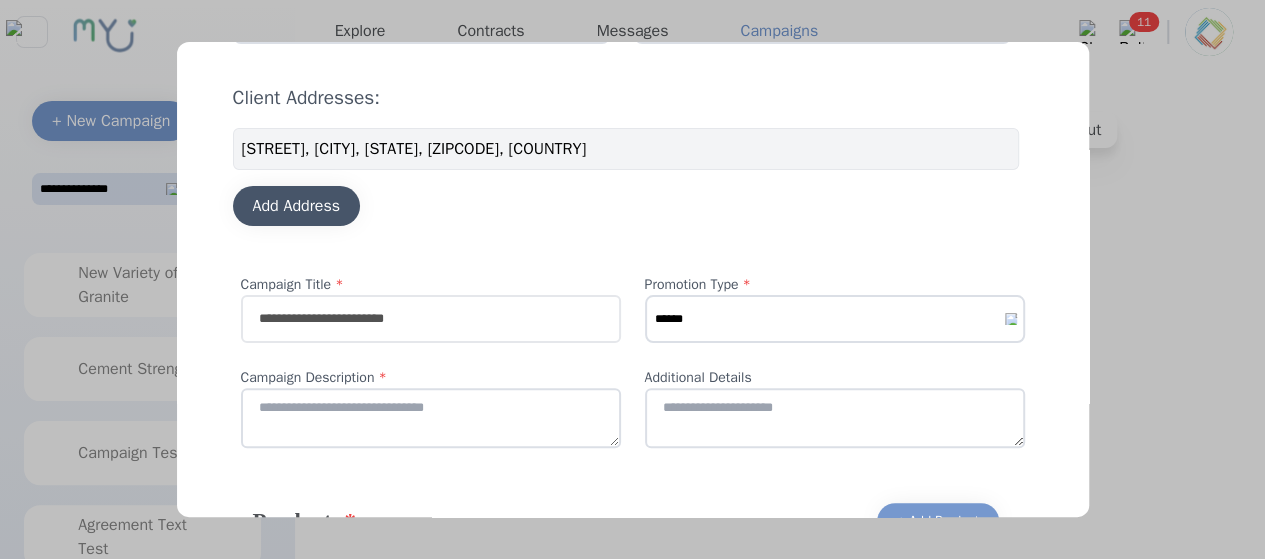 click on "Add Address" at bounding box center (297, 206) 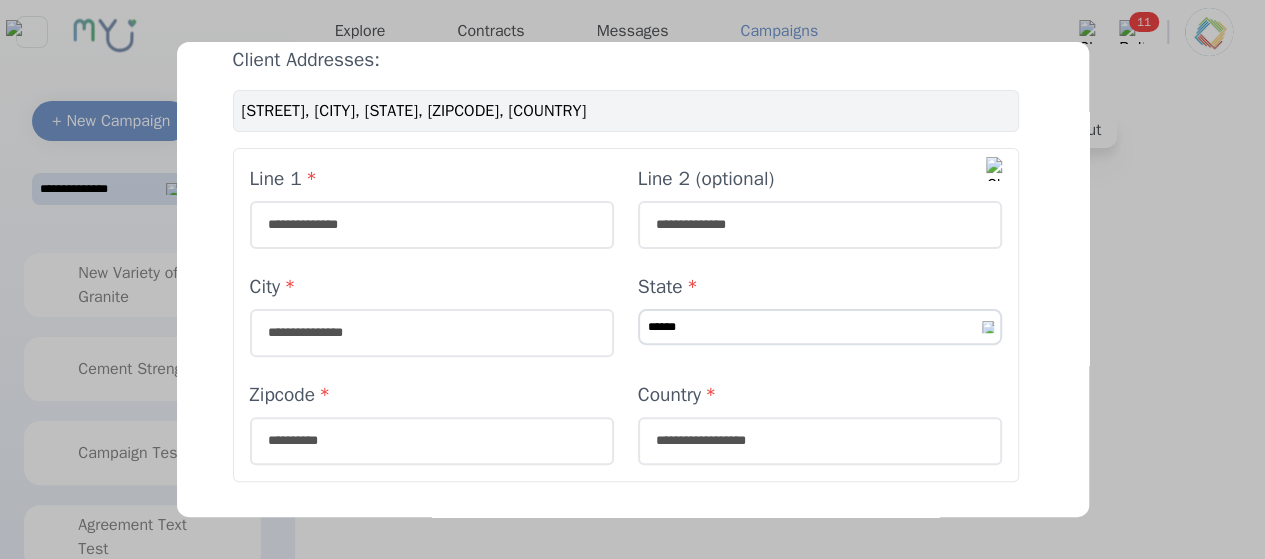 scroll, scrollTop: 199, scrollLeft: 0, axis: vertical 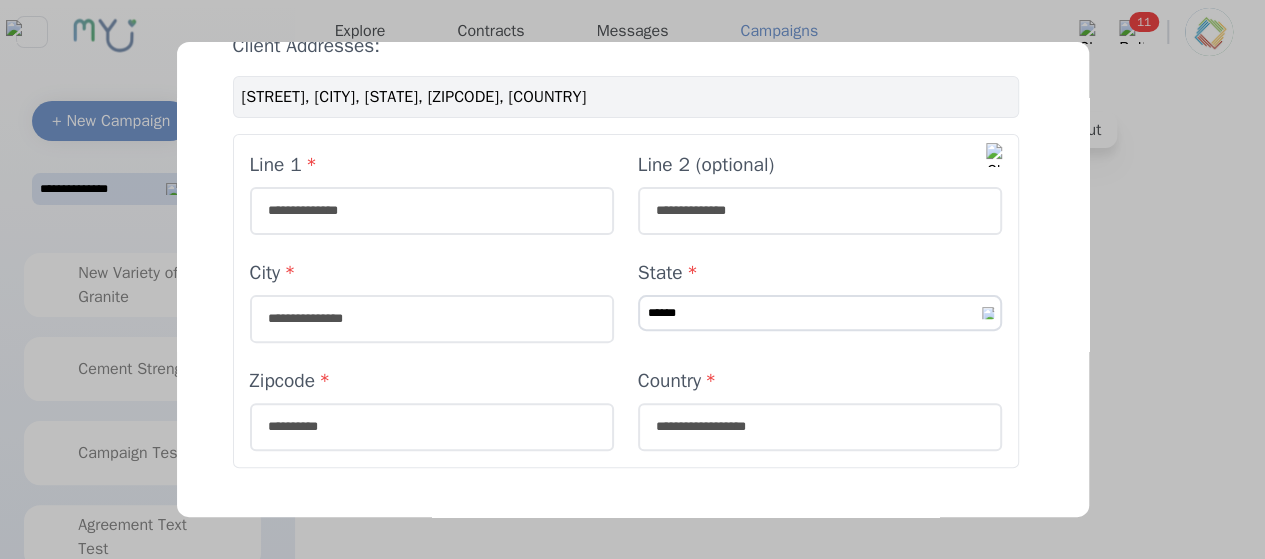 click on "Stone Wall Street, Altanta, GA, 30003, USA" at bounding box center [626, 97] 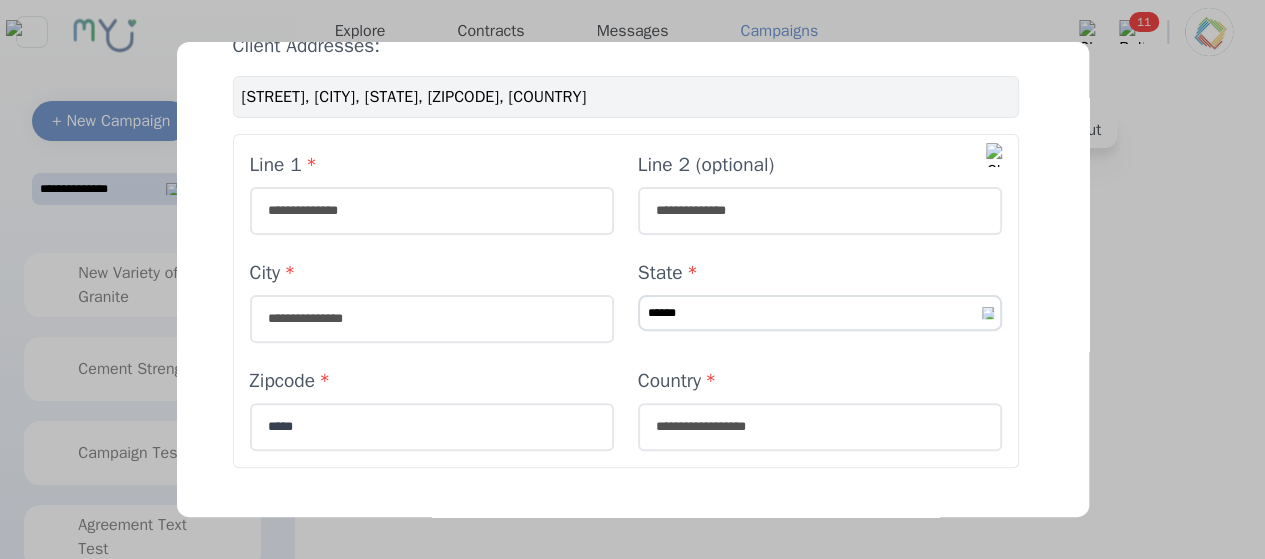 type on "*****" 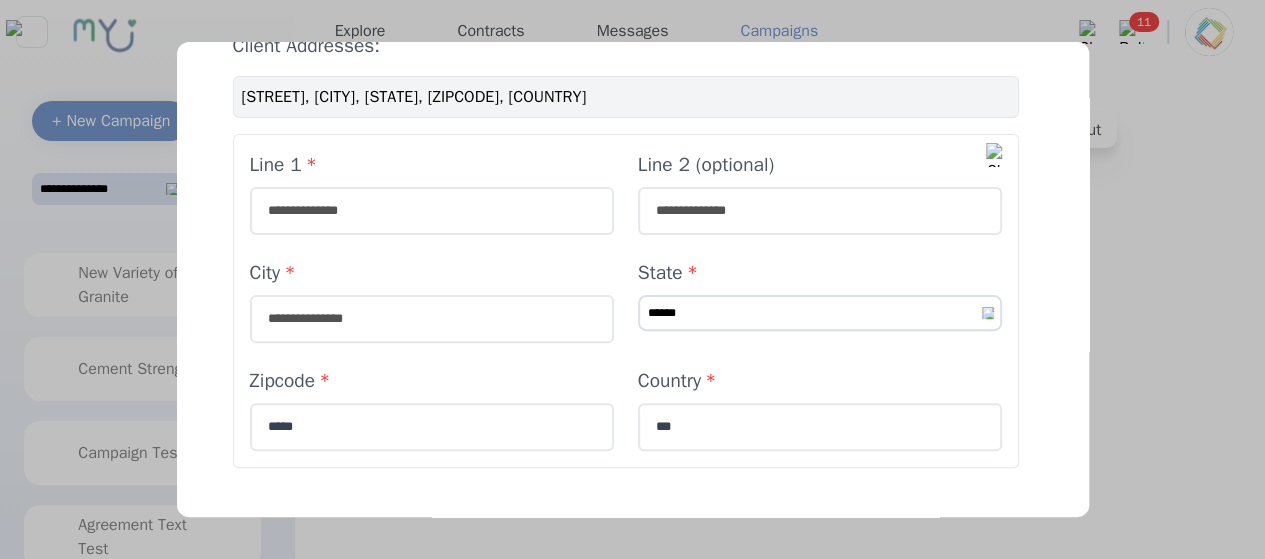 type on "***" 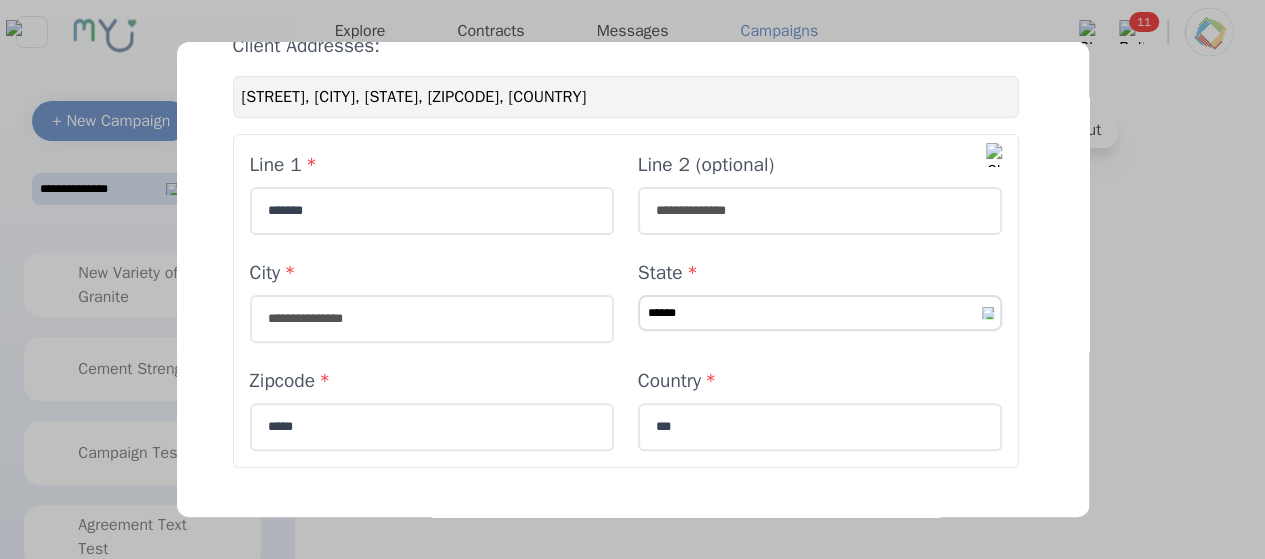 type on "*******" 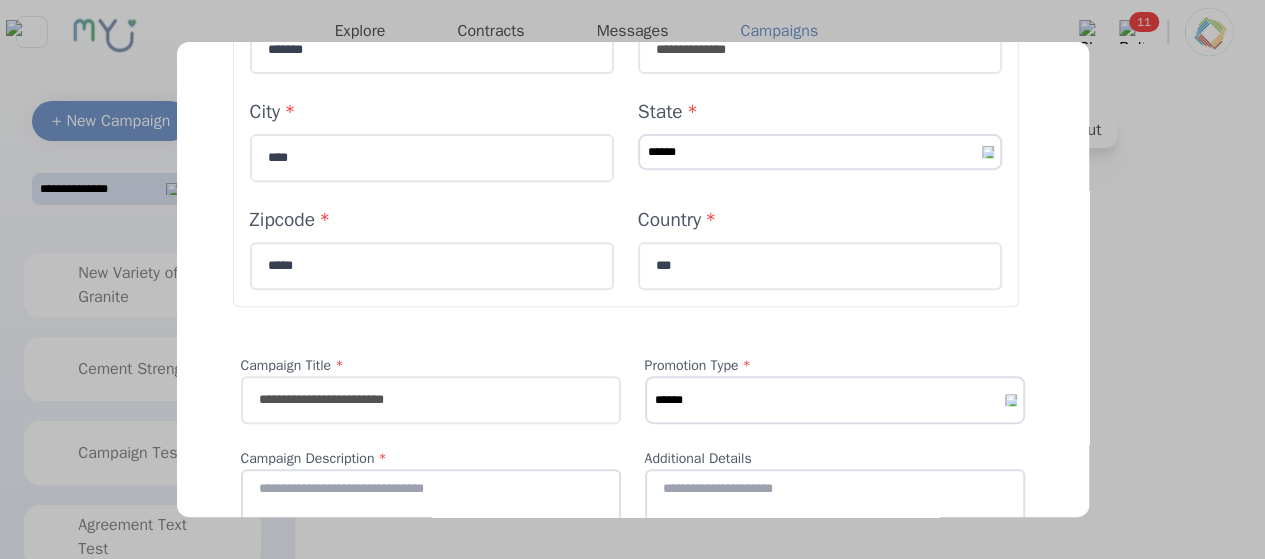 type on "****" 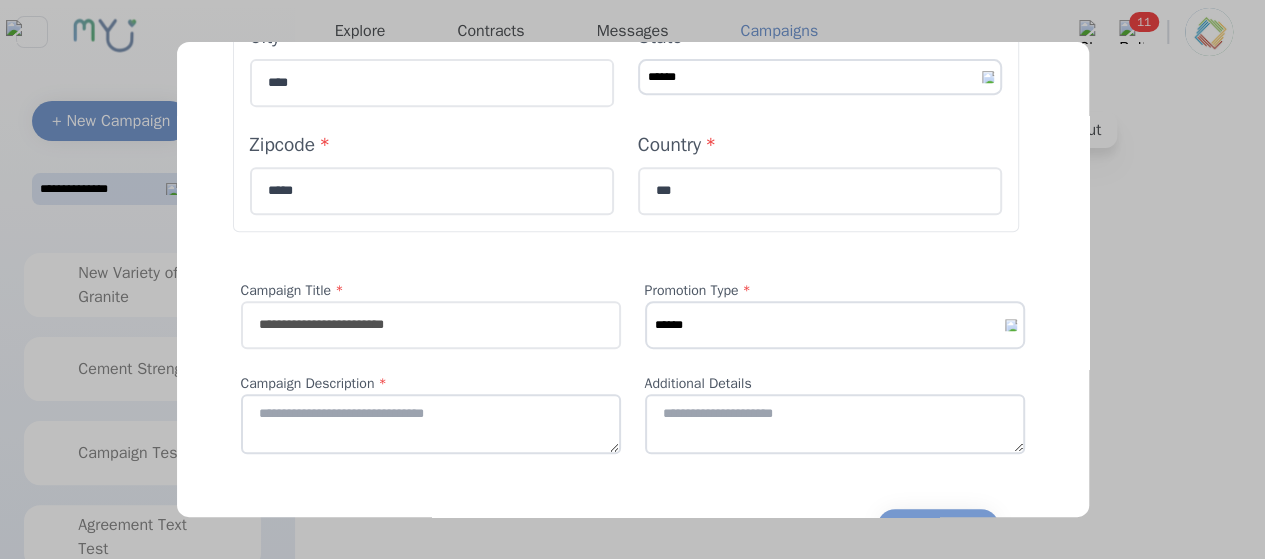 scroll, scrollTop: 432, scrollLeft: 0, axis: vertical 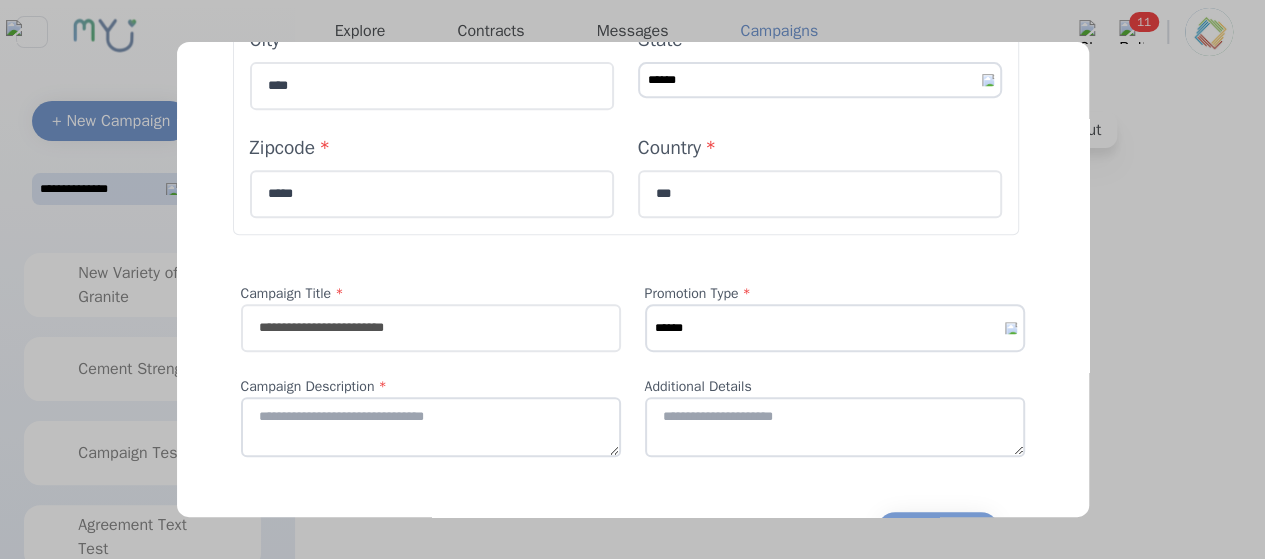 click at bounding box center (431, 328) 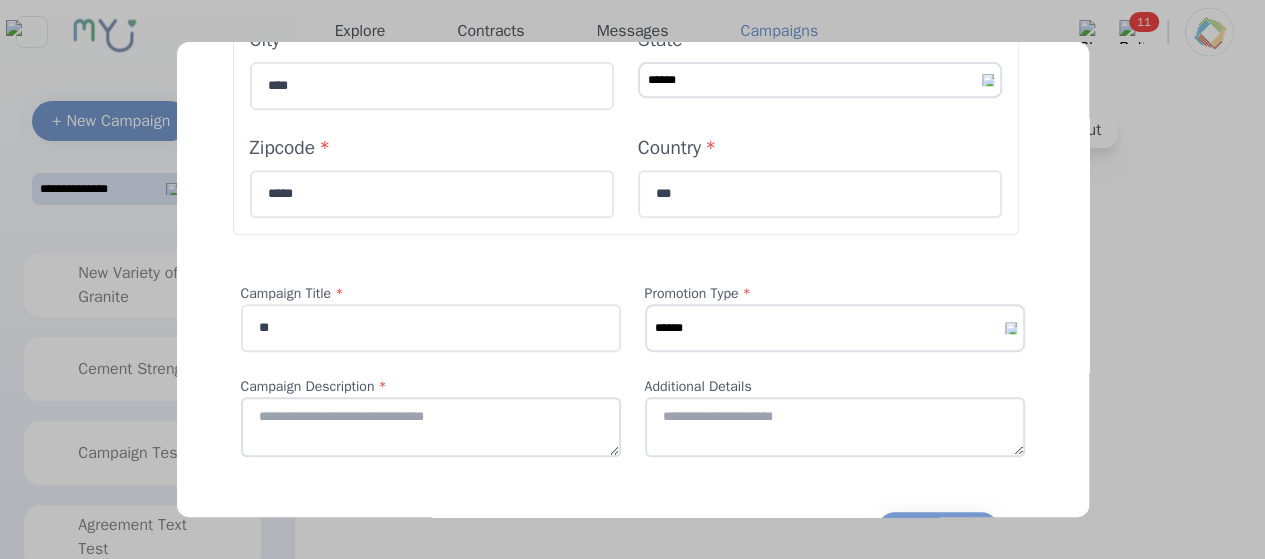 type on "*" 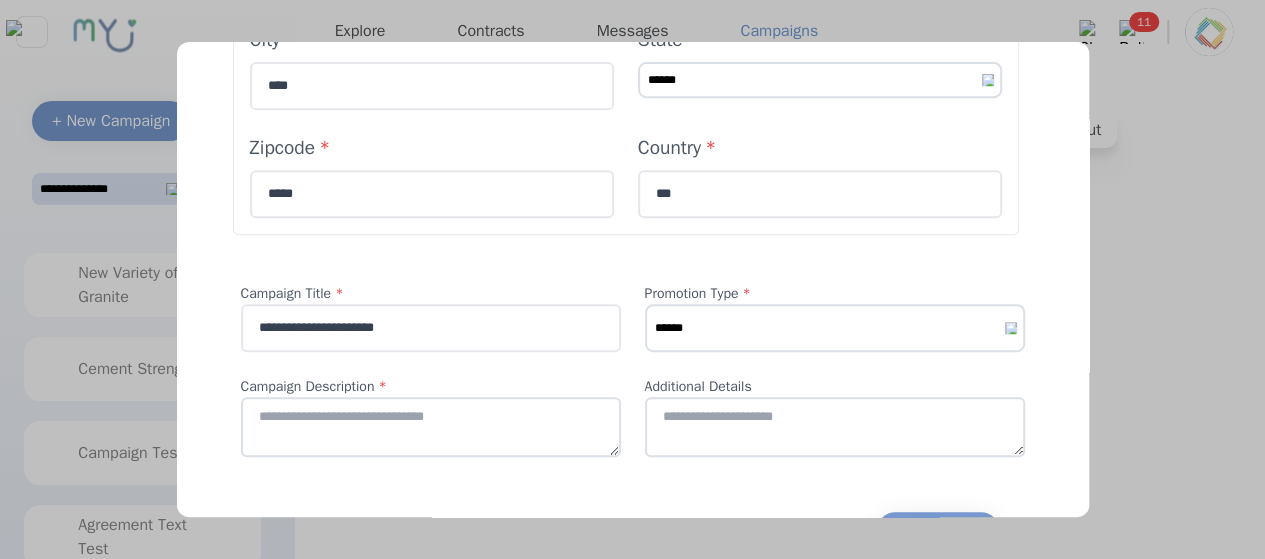 type on "**********" 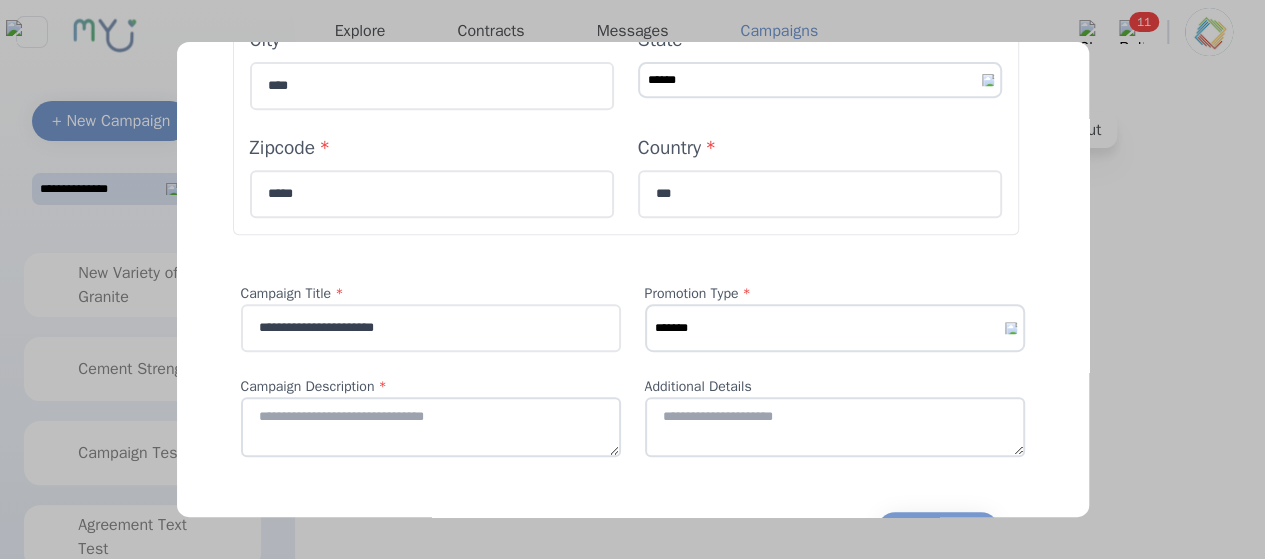 click on "****** ******* *******" at bounding box center (835, 328) 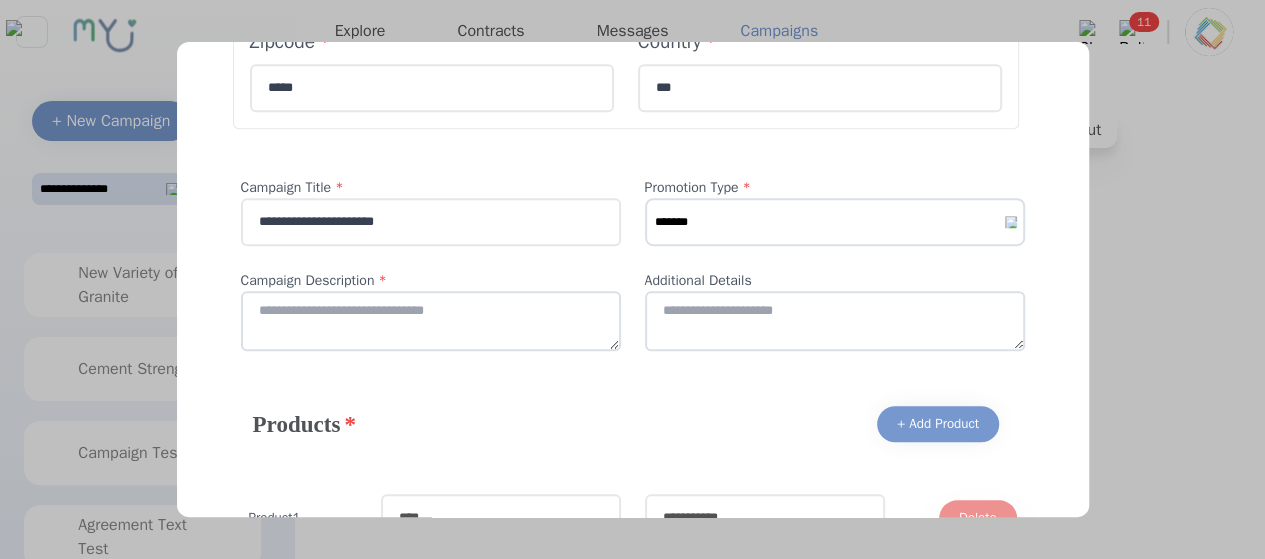 scroll, scrollTop: 539, scrollLeft: 0, axis: vertical 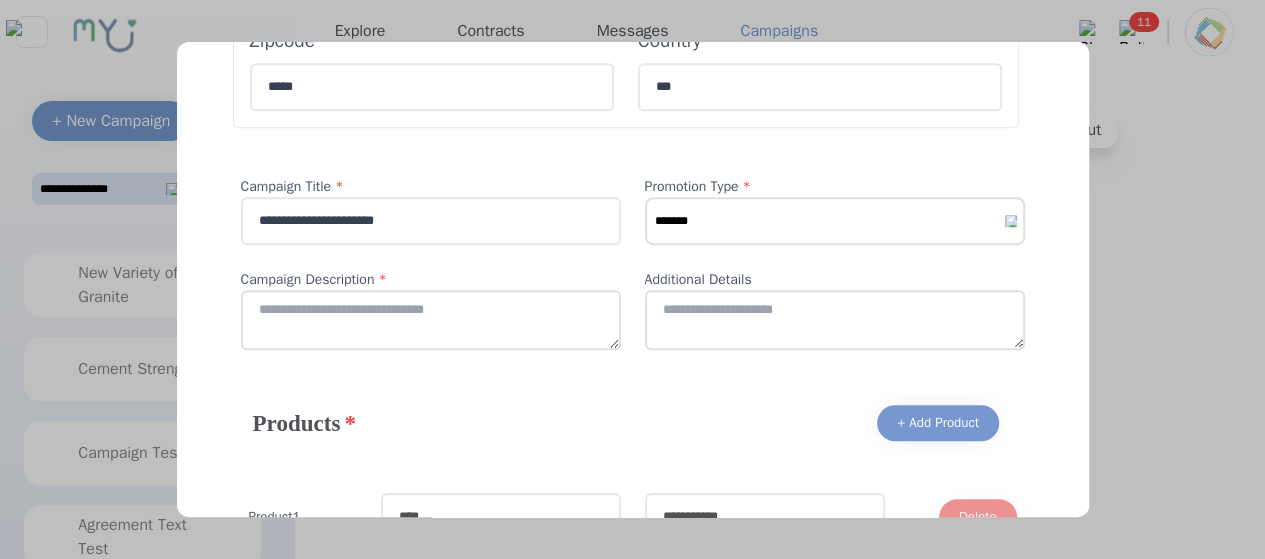 click at bounding box center (431, 320) 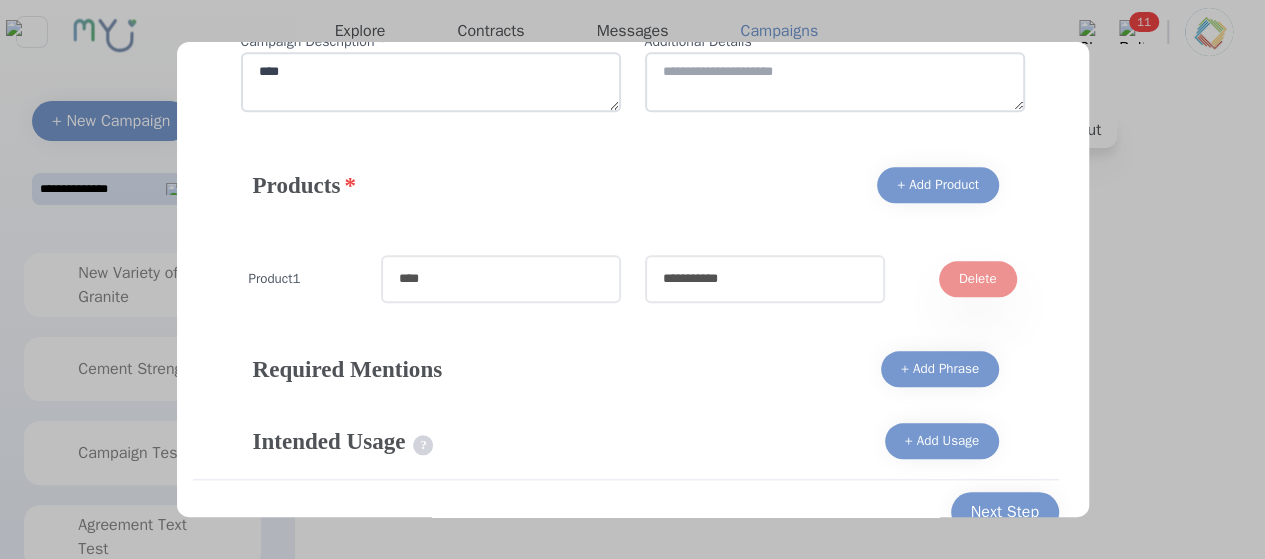 scroll, scrollTop: 778, scrollLeft: 0, axis: vertical 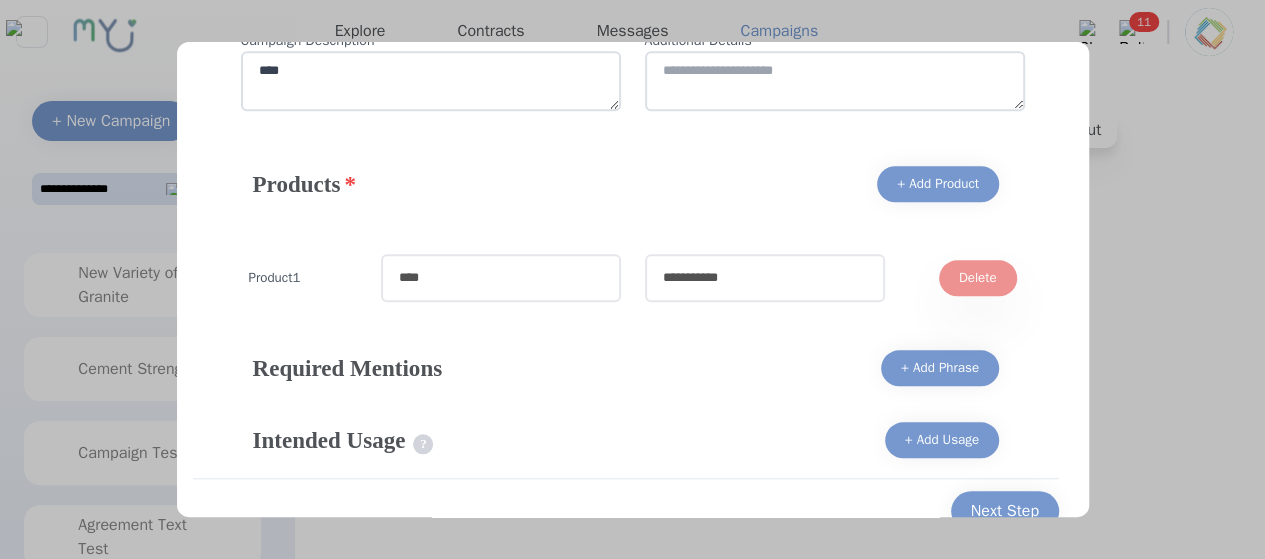 type on "****" 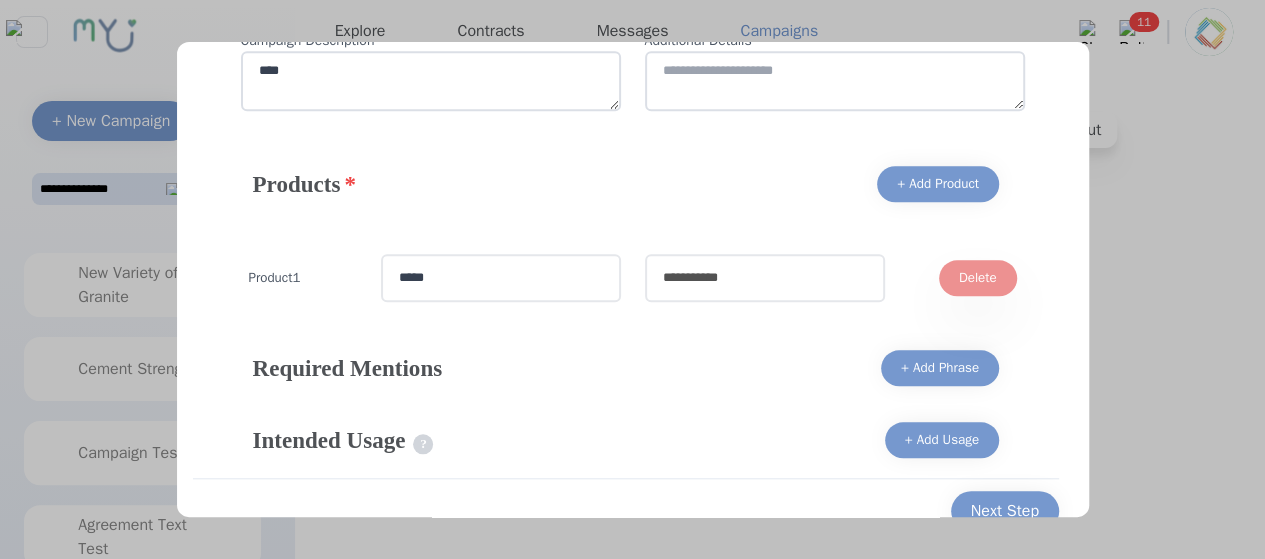 type on "*****" 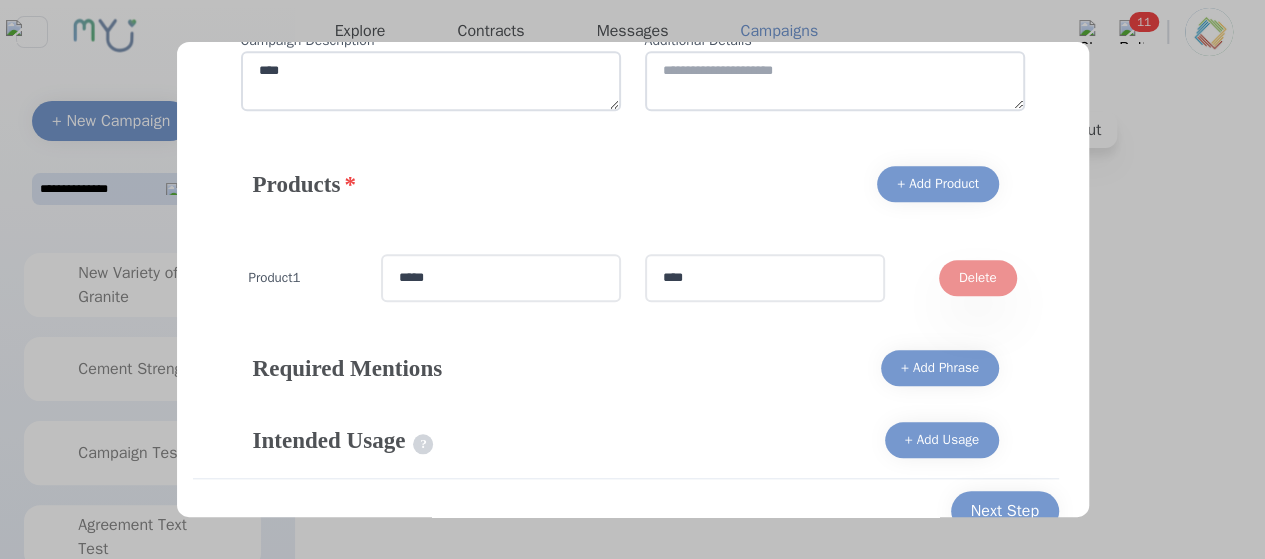 type on "****" 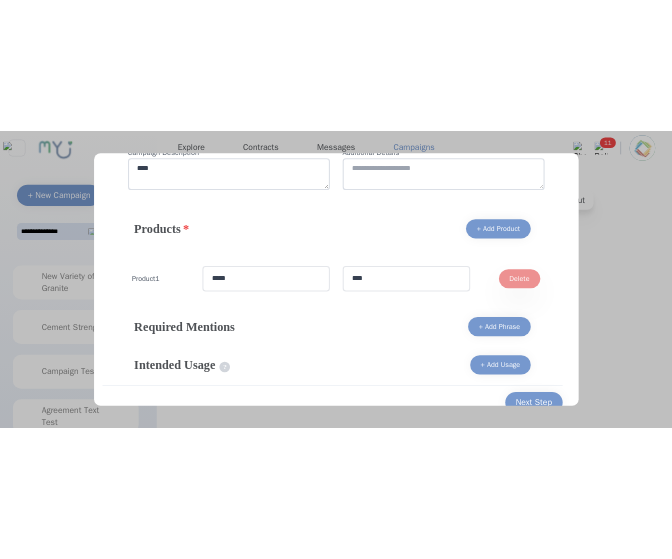 scroll, scrollTop: 804, scrollLeft: 0, axis: vertical 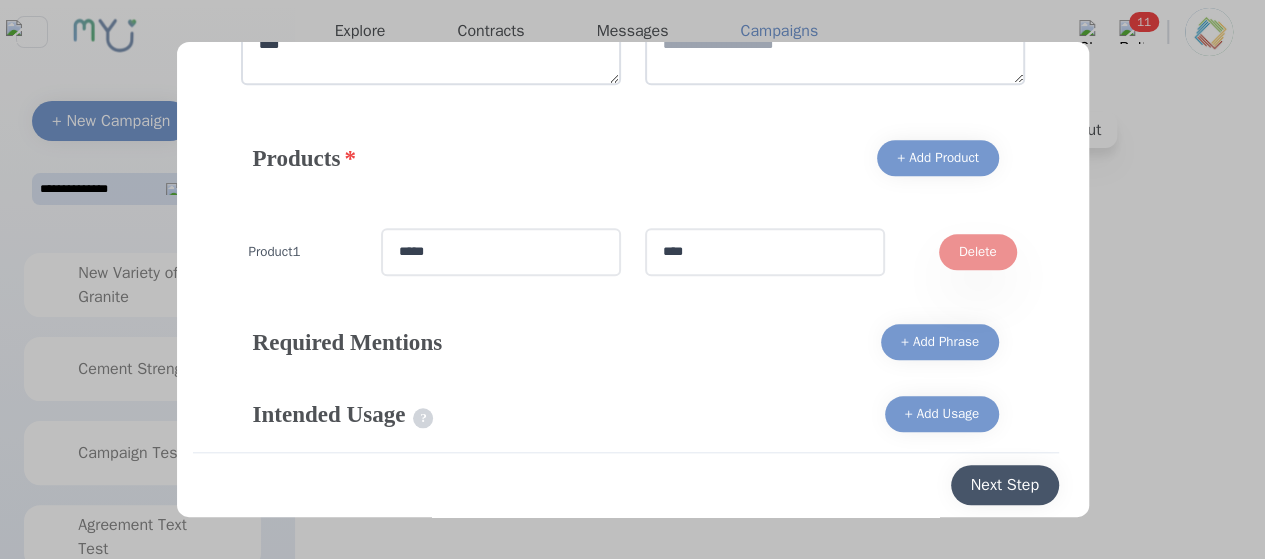 click on "Next Step" at bounding box center (1005, 485) 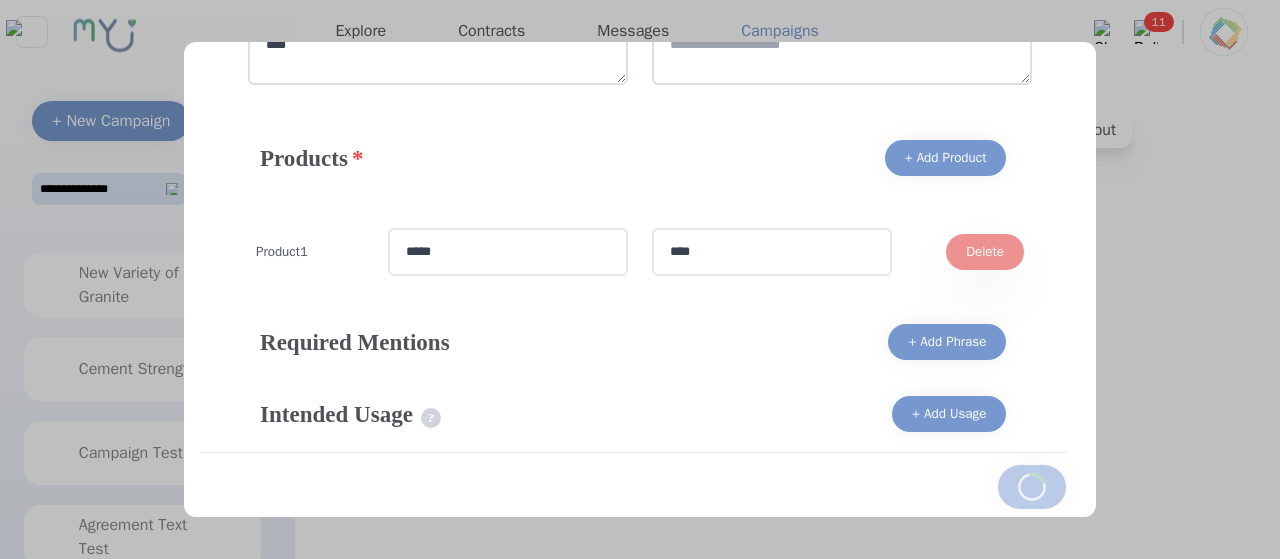 select on "*" 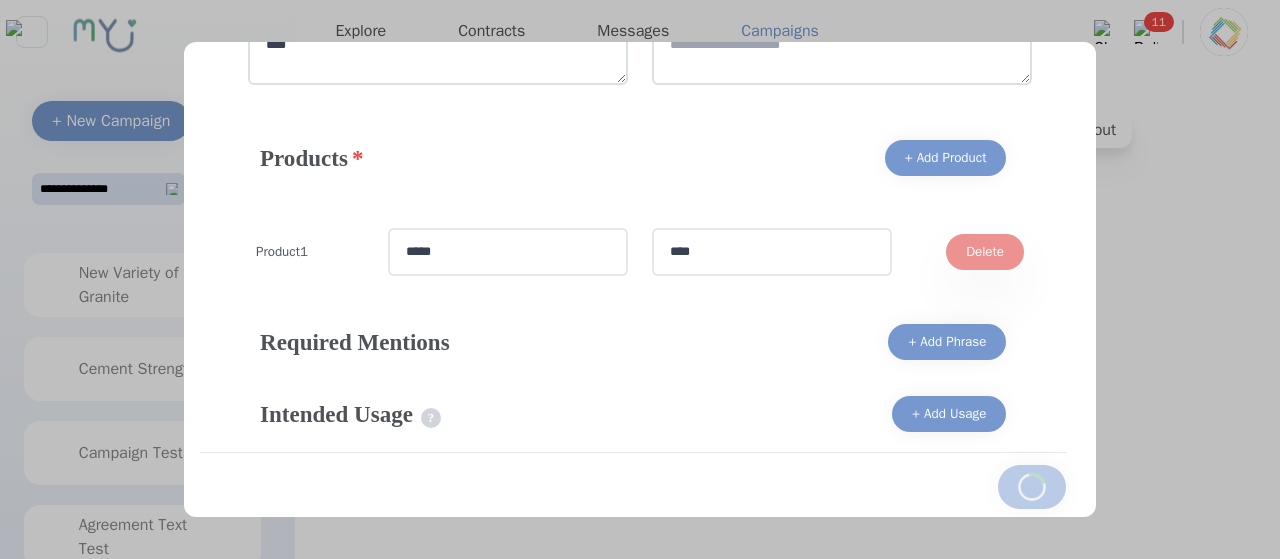 select on "*" 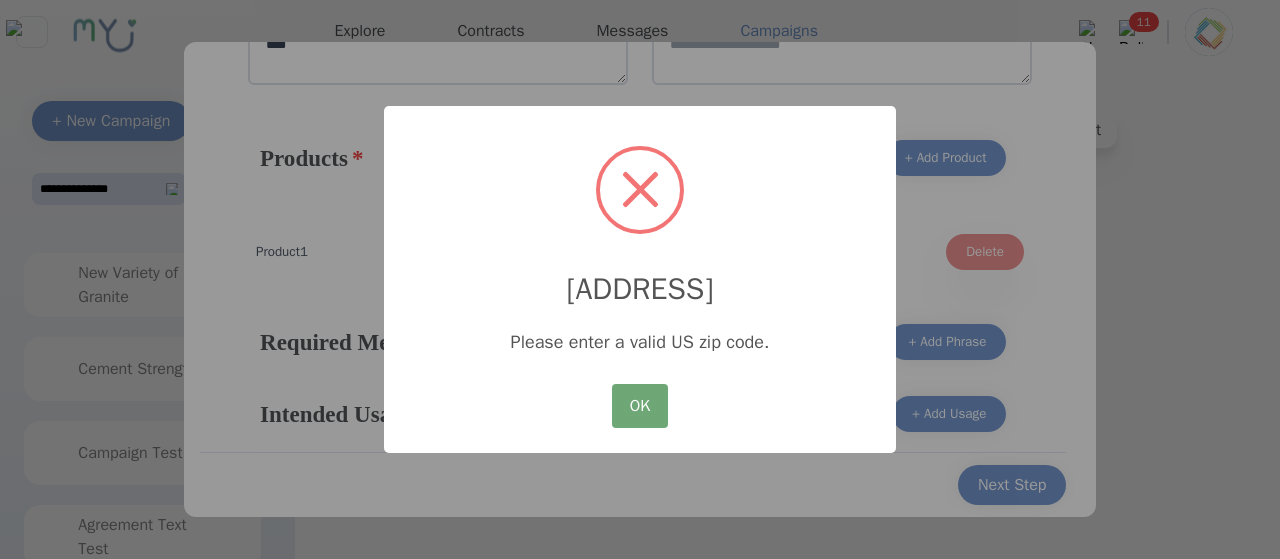 click on "OK" at bounding box center (640, 406) 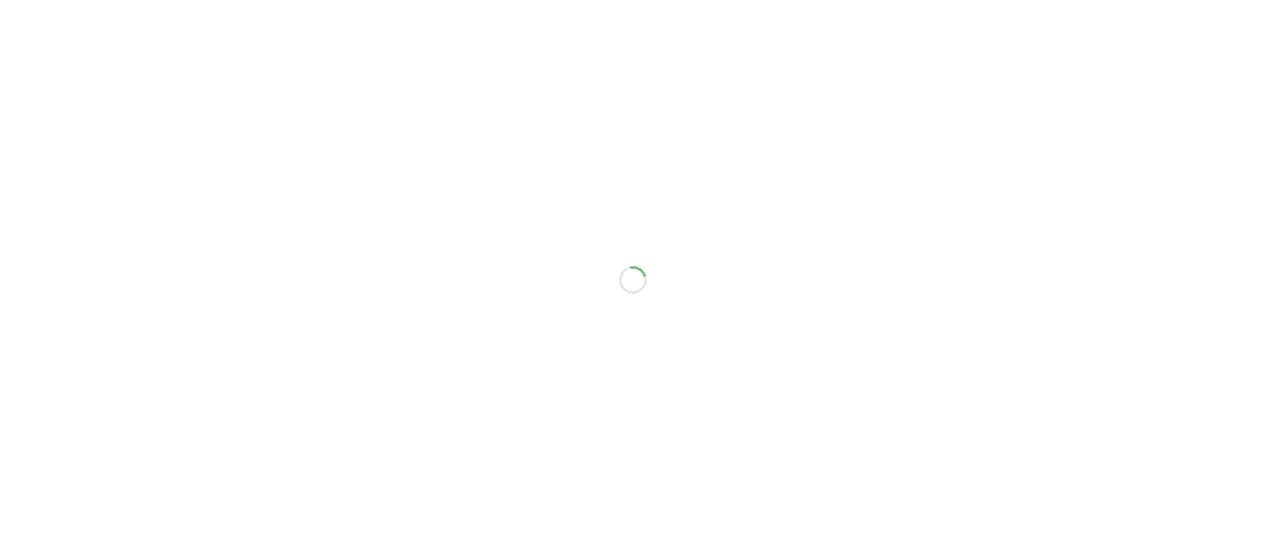 scroll, scrollTop: 0, scrollLeft: 0, axis: both 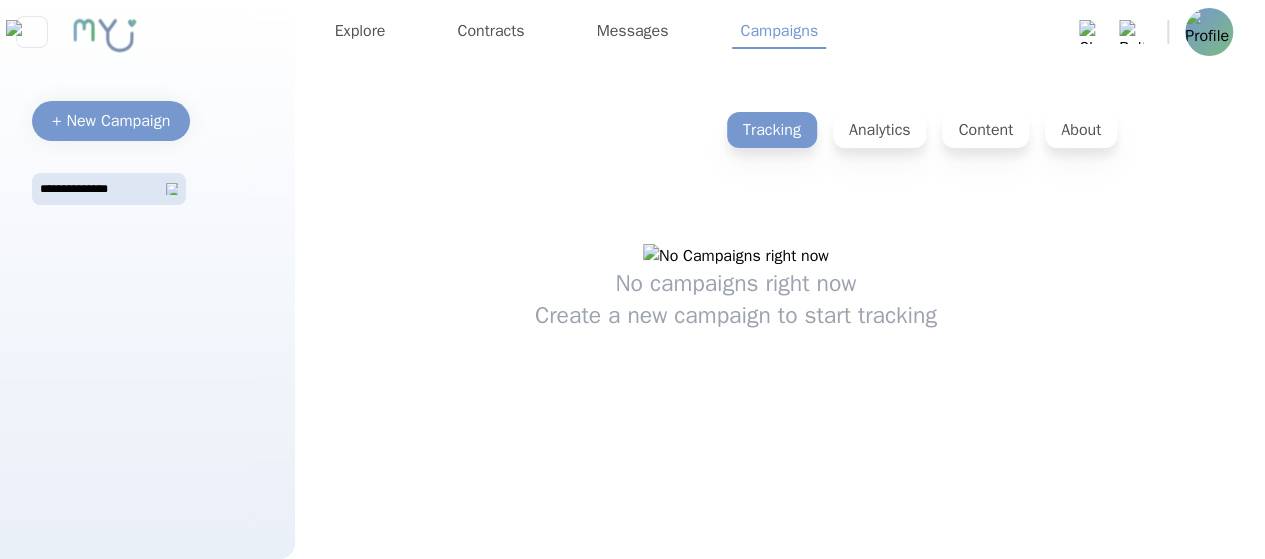 click on "**********" at bounding box center [147, 177] 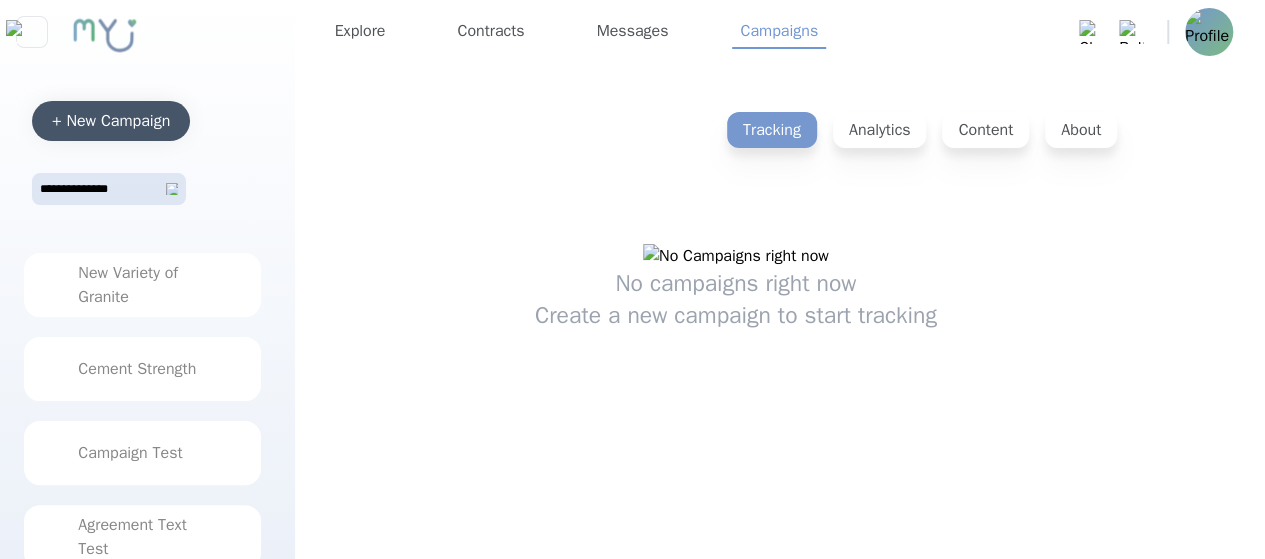 click on "+ New Campaign" at bounding box center (111, 121) 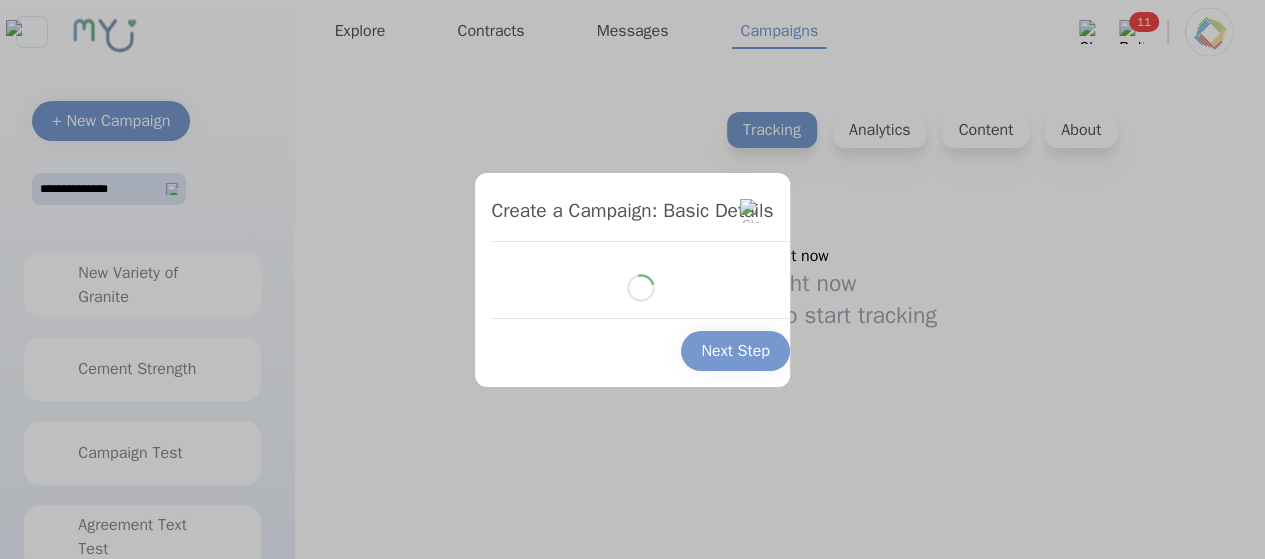 select on "*" 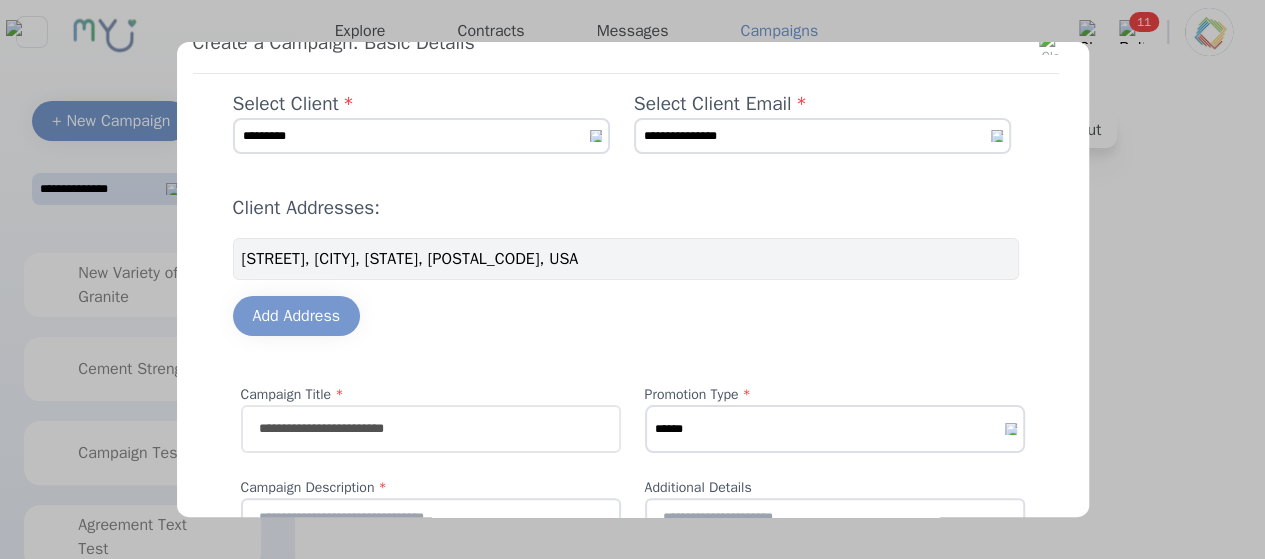 scroll, scrollTop: 35, scrollLeft: 0, axis: vertical 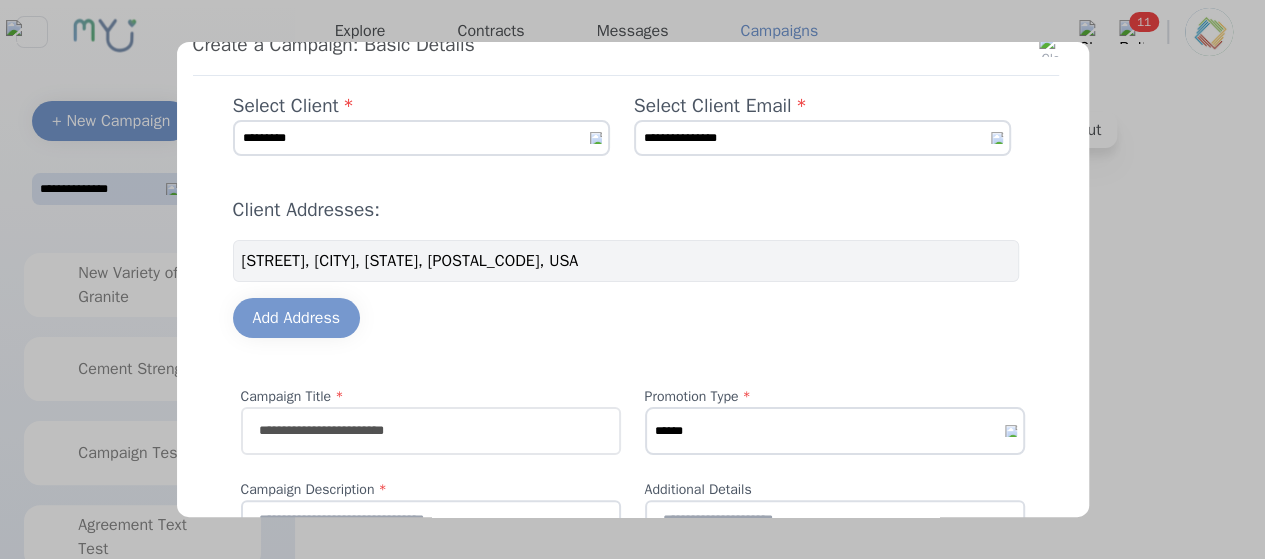 click at bounding box center (632, 279) 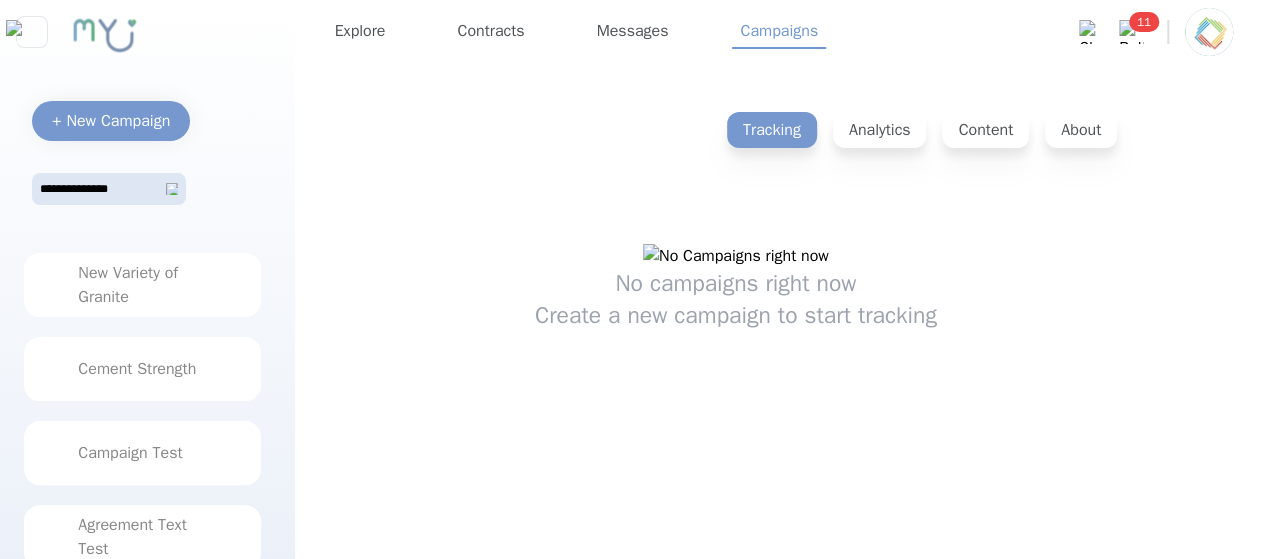 click at bounding box center [1209, 32] 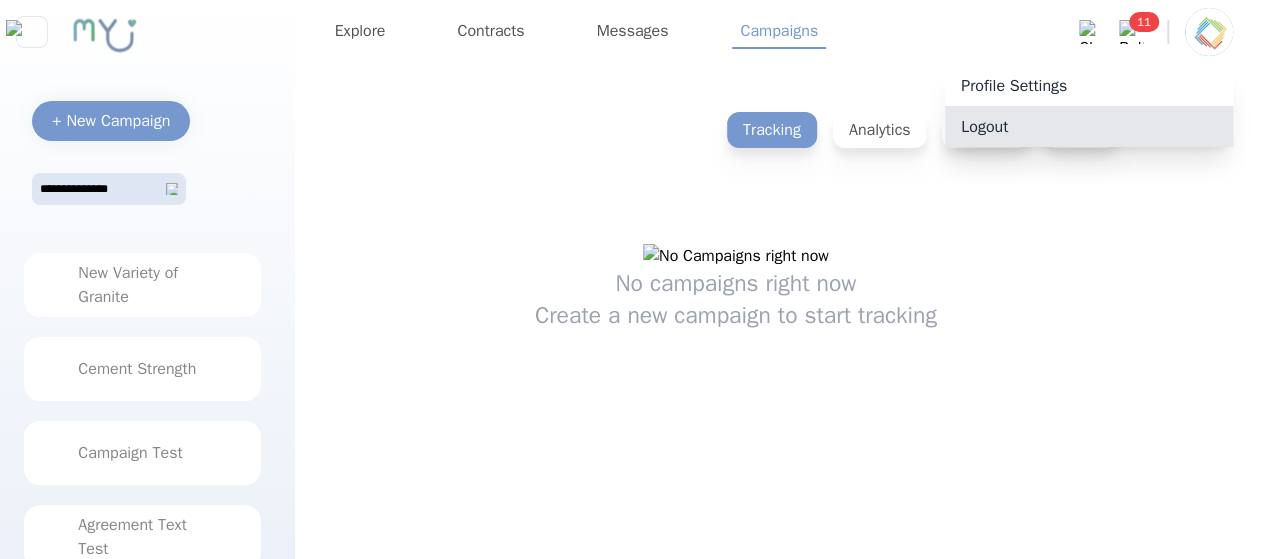 click on "Logout" at bounding box center [1089, 126] 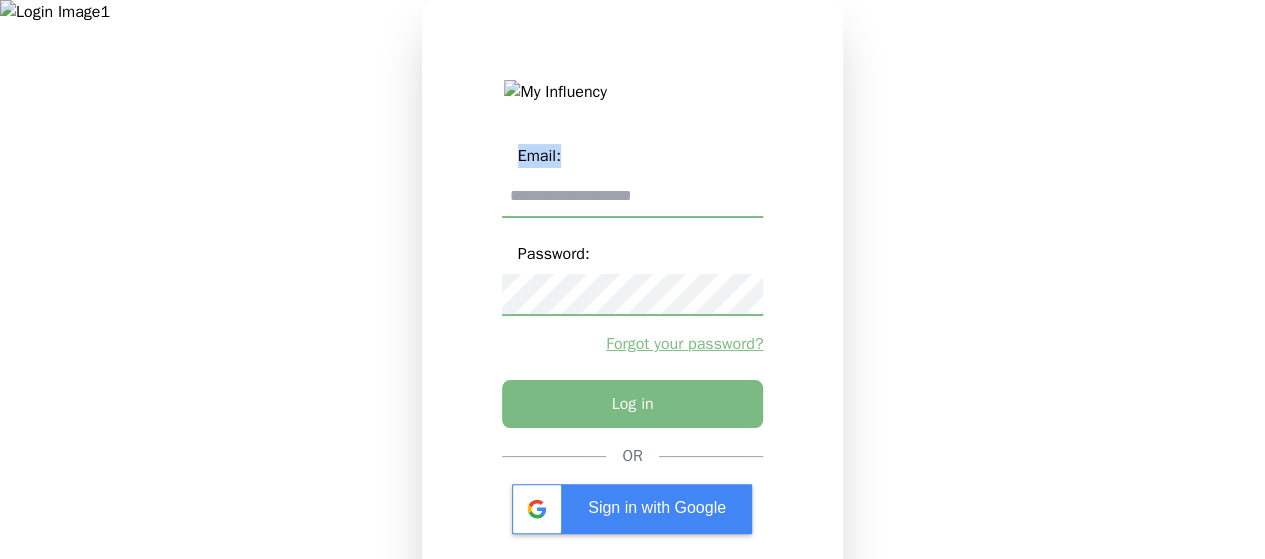 drag, startPoint x: 623, startPoint y: 175, endPoint x: 650, endPoint y: 201, distance: 37.48333 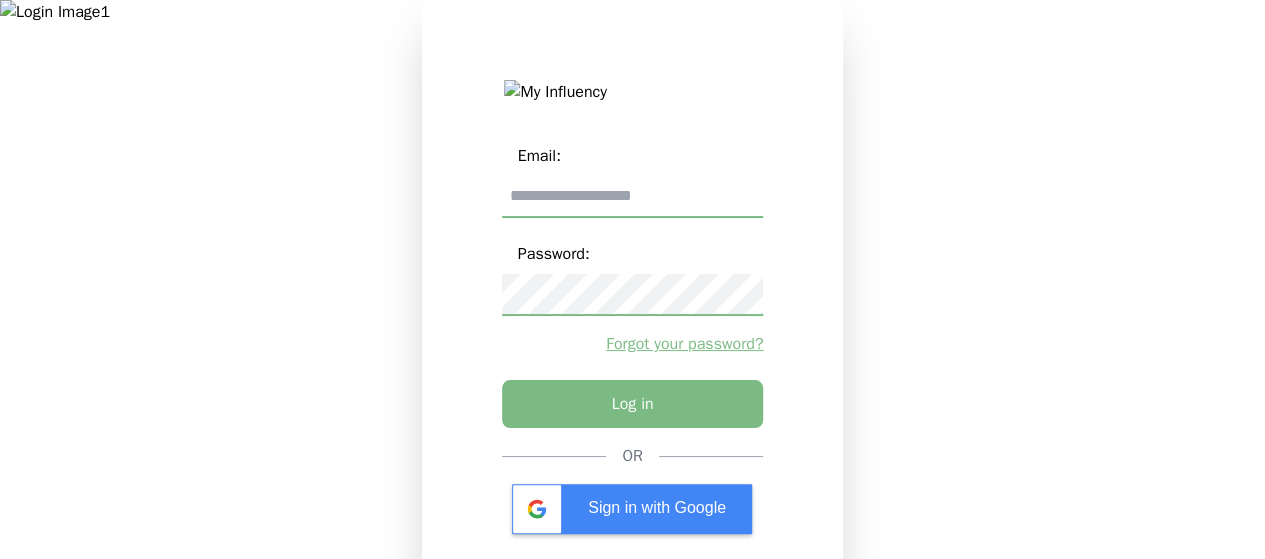 click at bounding box center [633, 197] 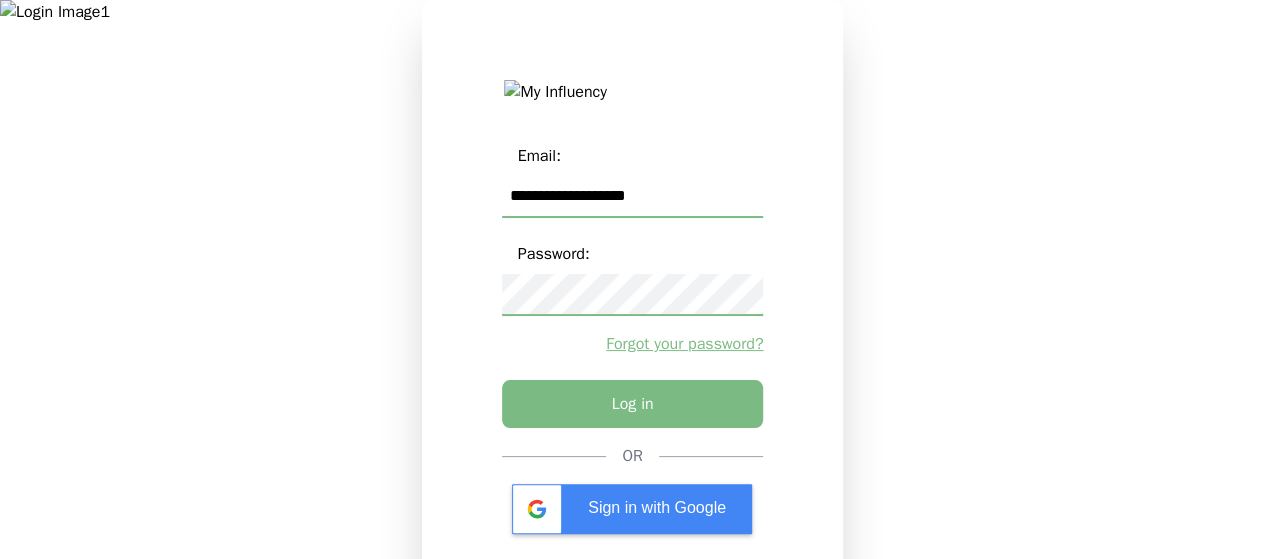 type on "**********" 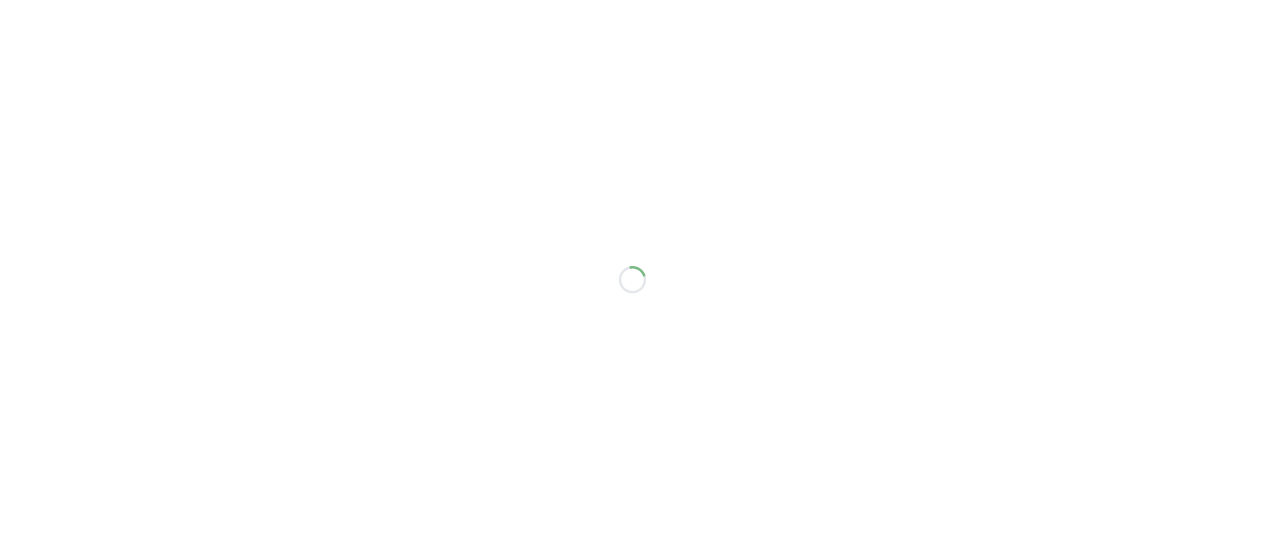 scroll, scrollTop: 0, scrollLeft: 0, axis: both 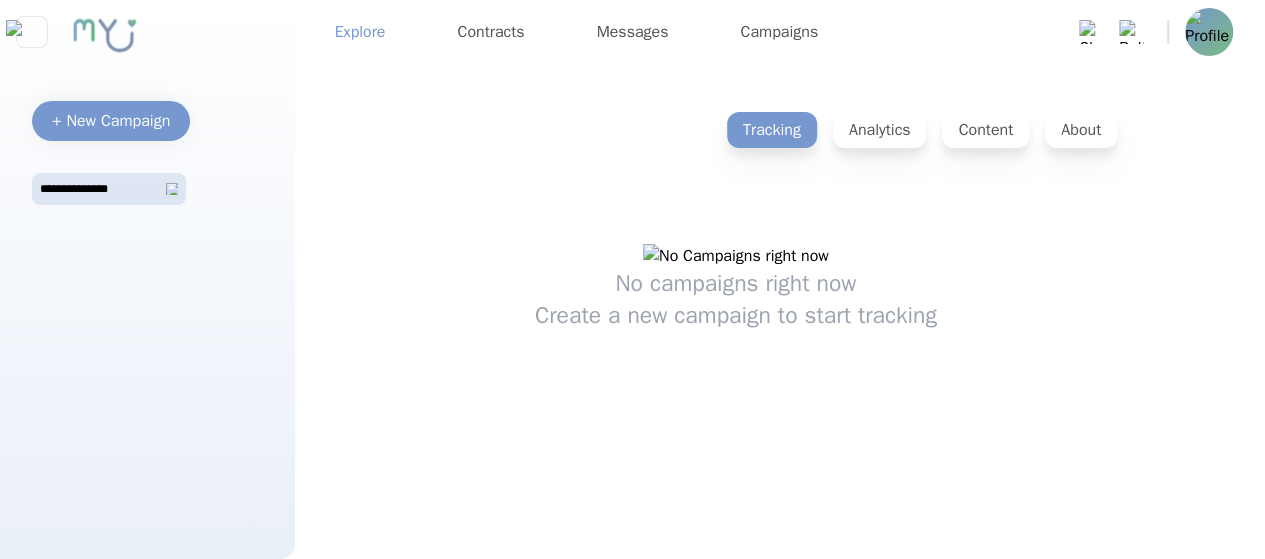 click on "Explore" at bounding box center [360, 32] 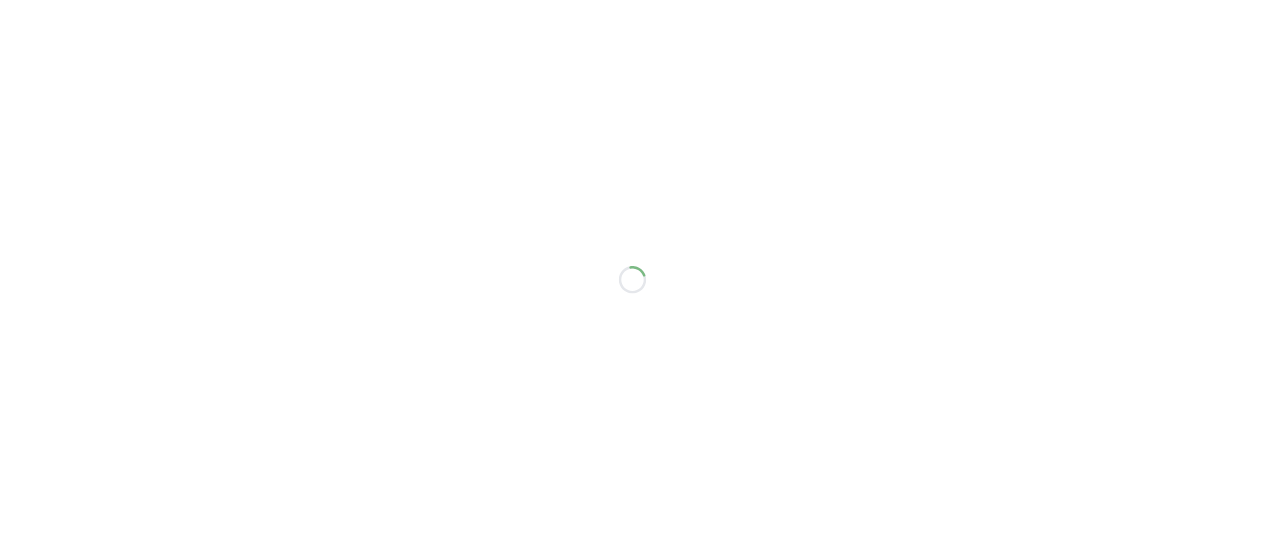 scroll, scrollTop: 0, scrollLeft: 0, axis: both 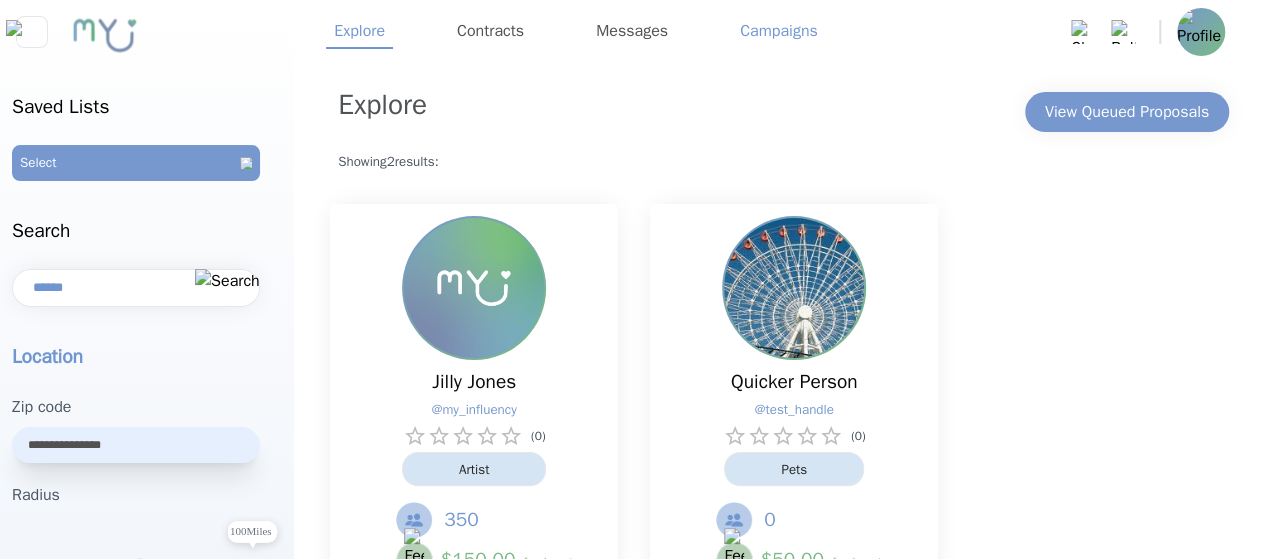 click on "Campaigns" at bounding box center [779, 32] 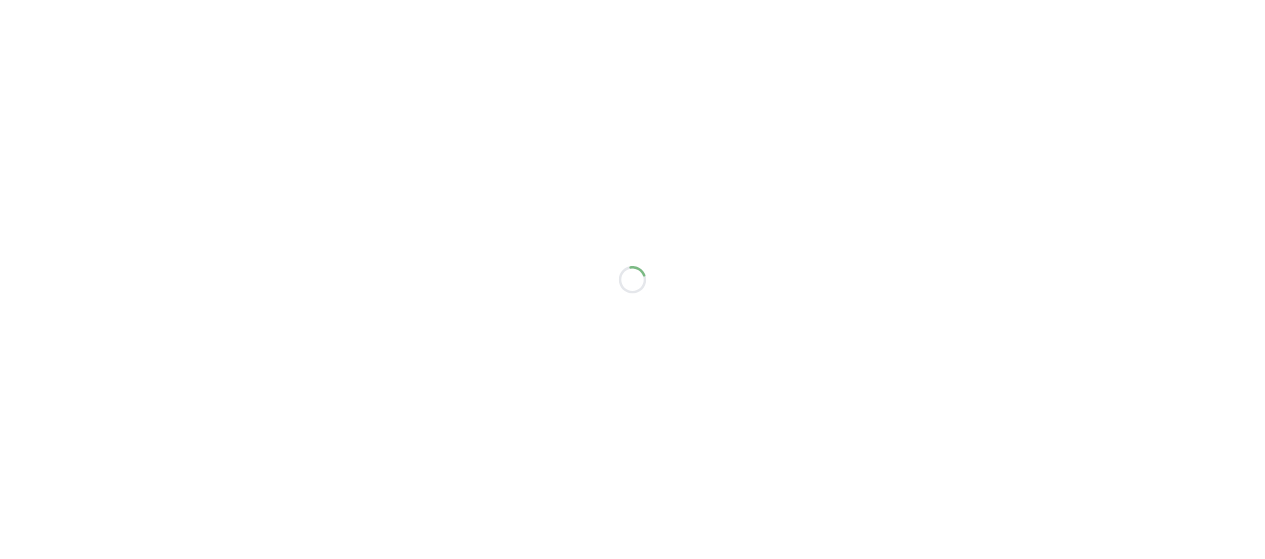 scroll, scrollTop: 0, scrollLeft: 0, axis: both 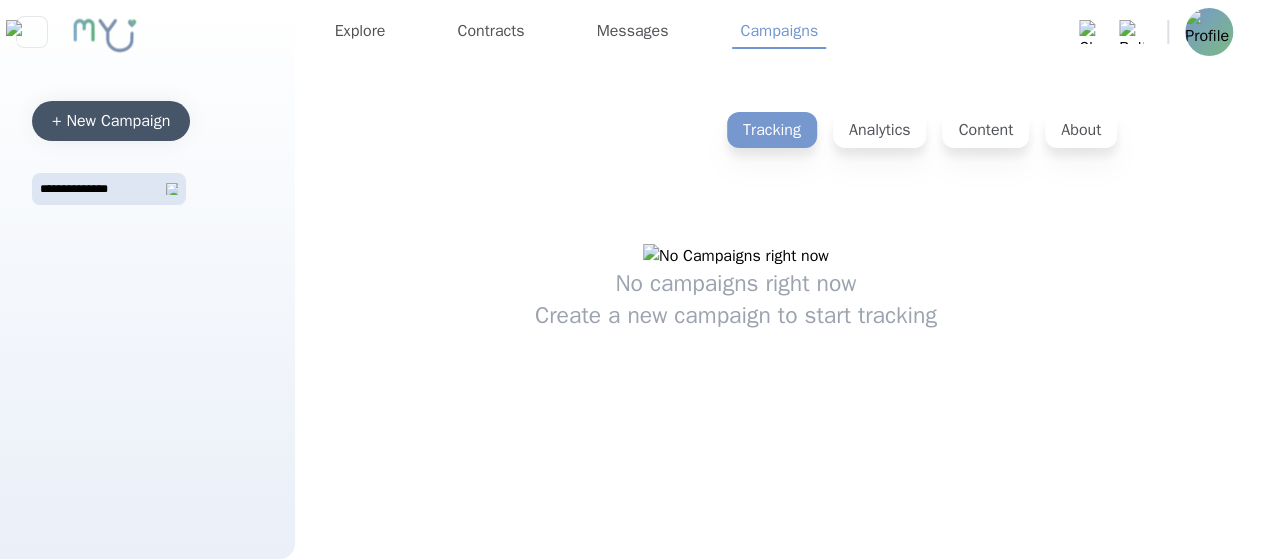 click on "+ New Campaign" at bounding box center (111, 121) 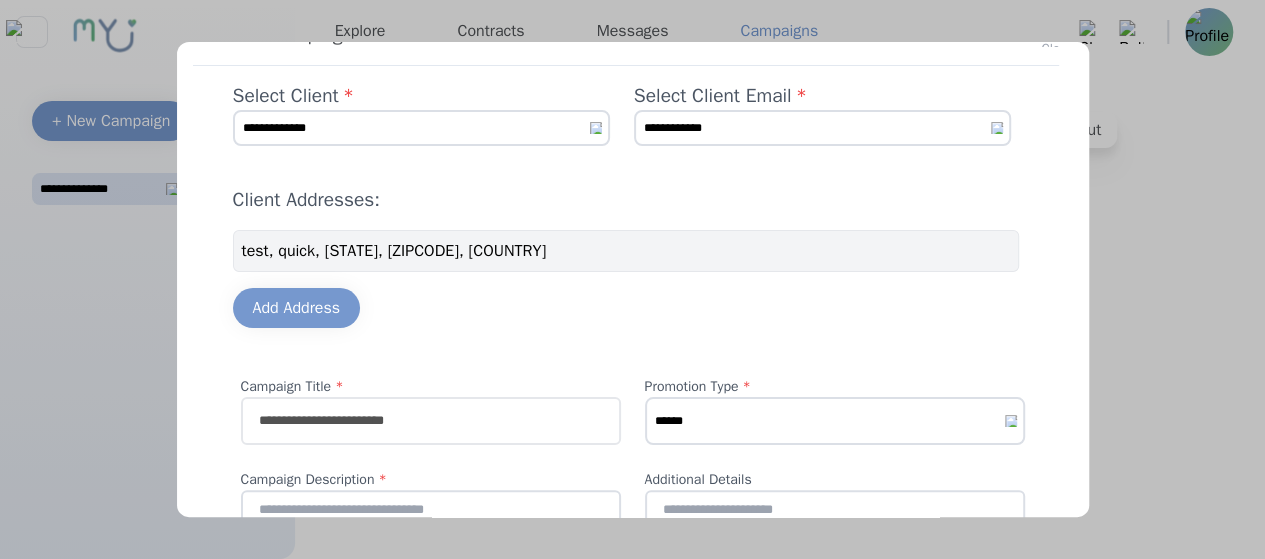 scroll, scrollTop: 48, scrollLeft: 0, axis: vertical 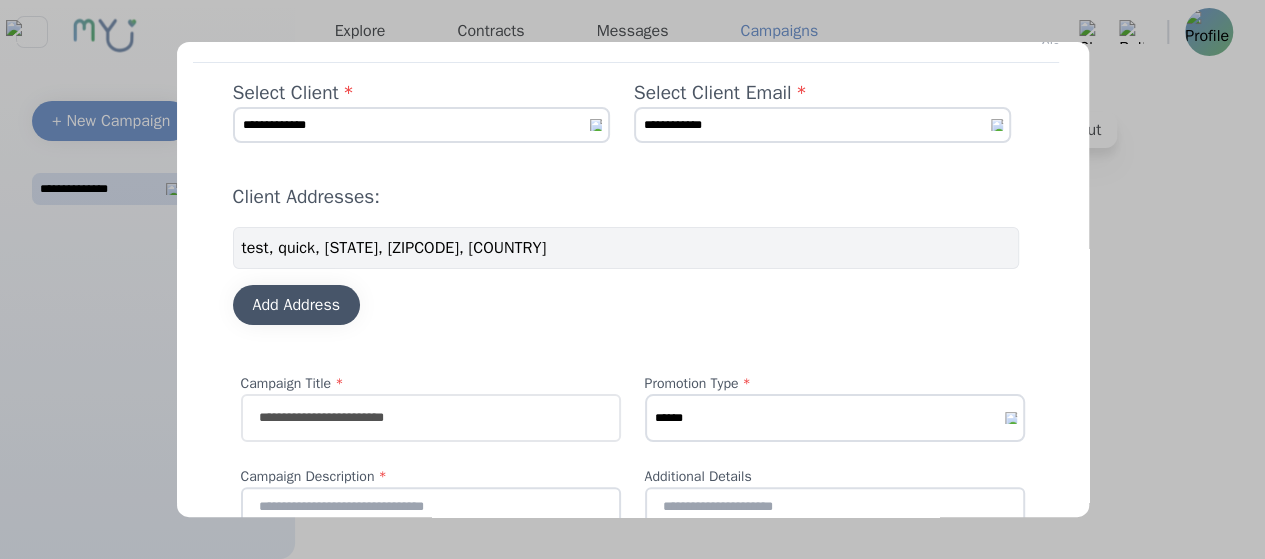 click on "Add Address" at bounding box center (297, 305) 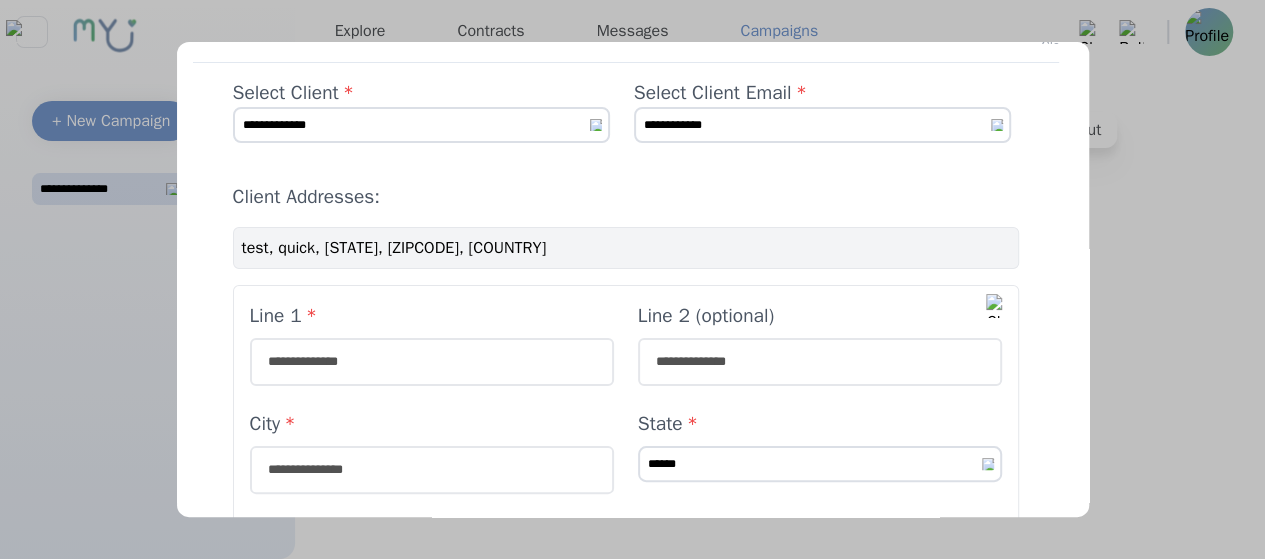 click at bounding box center (432, 362) 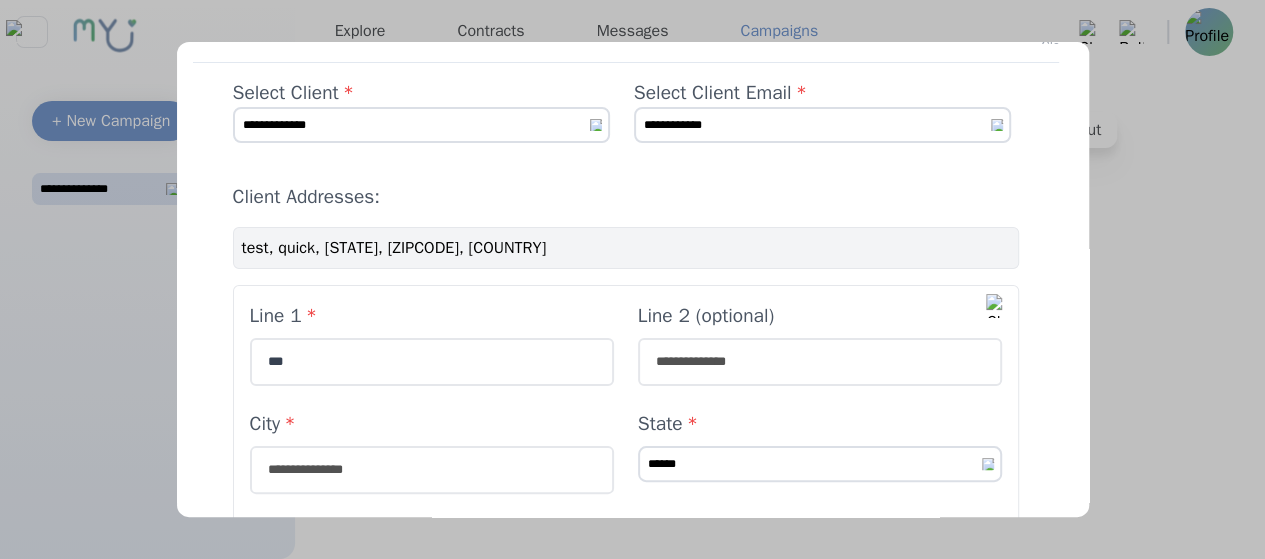scroll, scrollTop: 125, scrollLeft: 0, axis: vertical 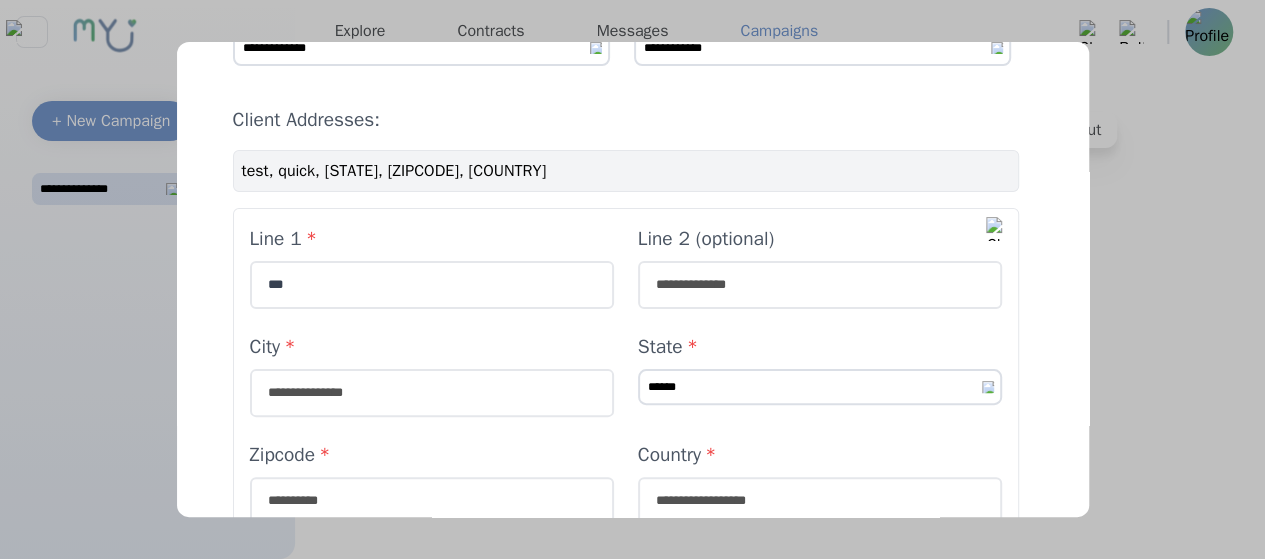 type on "***" 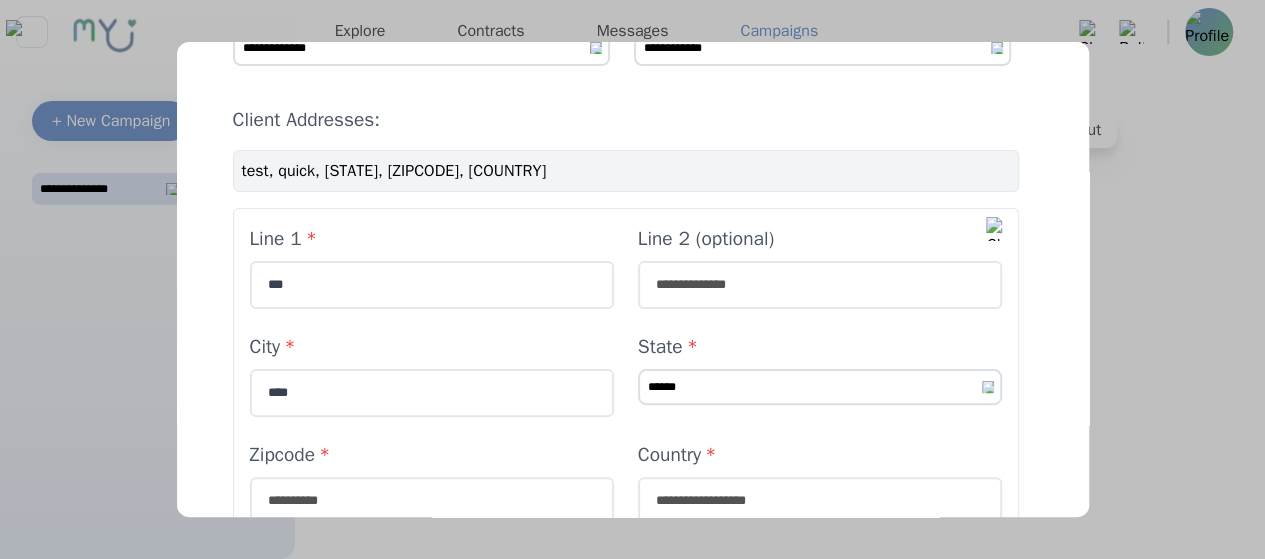 type on "****" 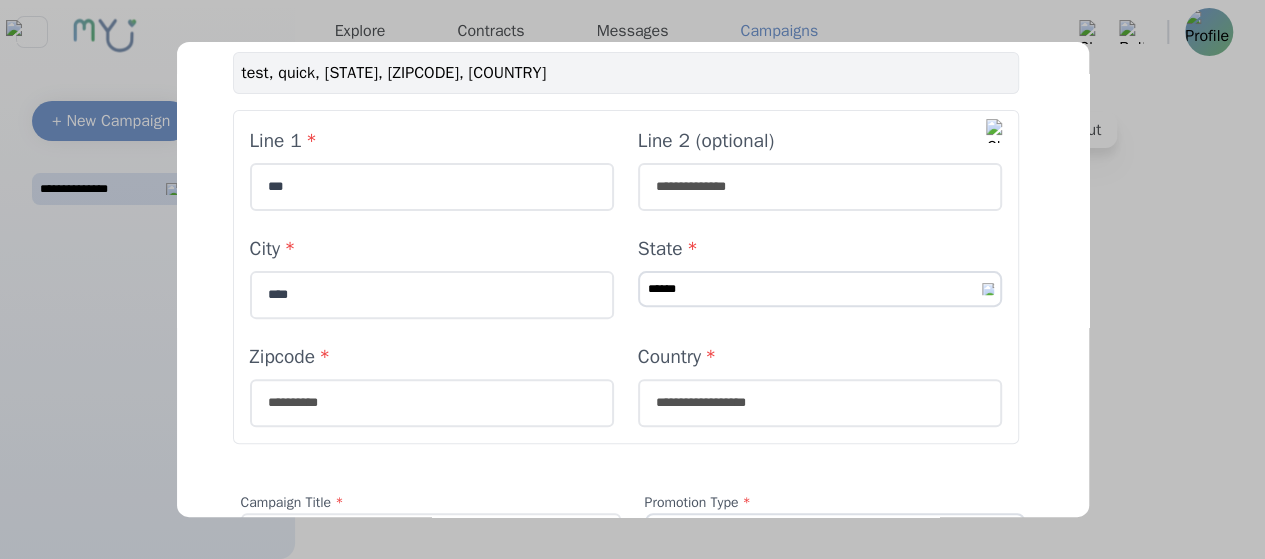 scroll, scrollTop: 225, scrollLeft: 0, axis: vertical 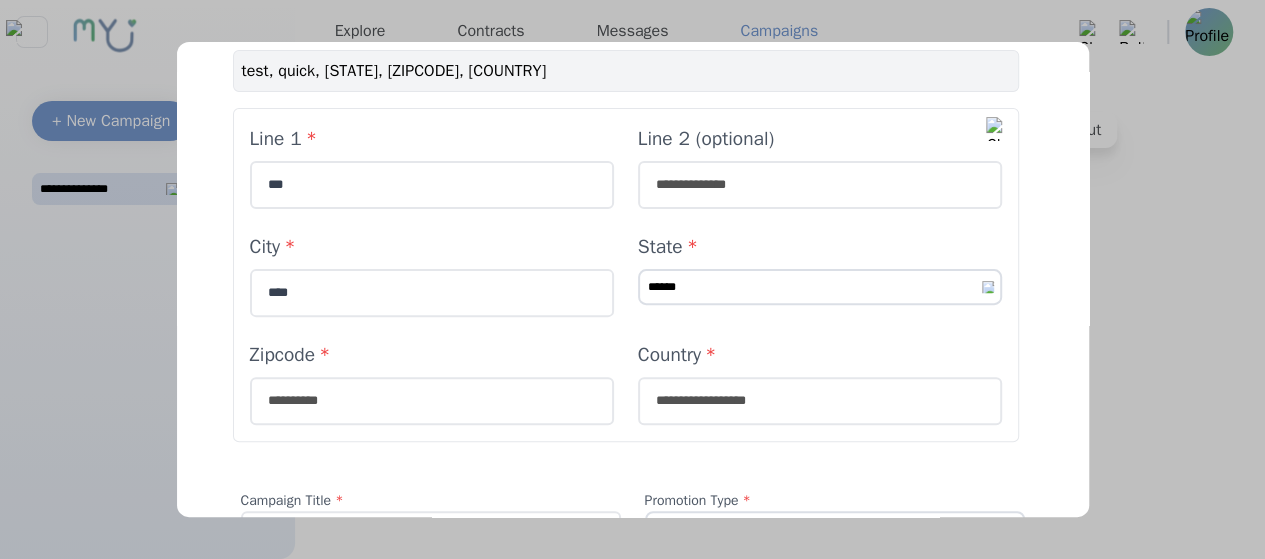click at bounding box center [432, 401] 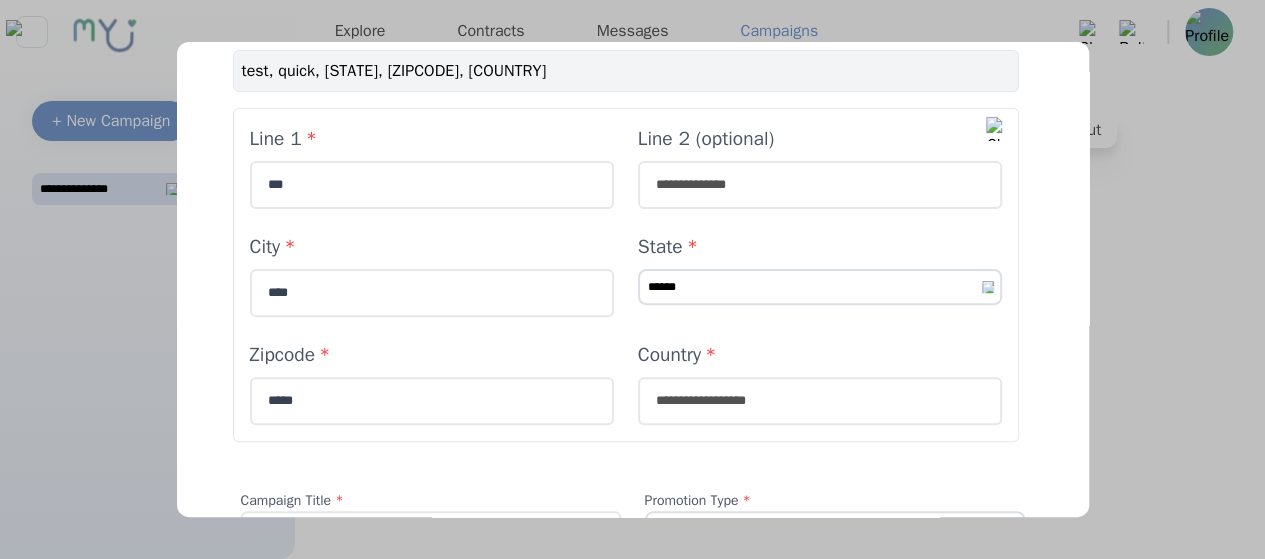 type on "*****" 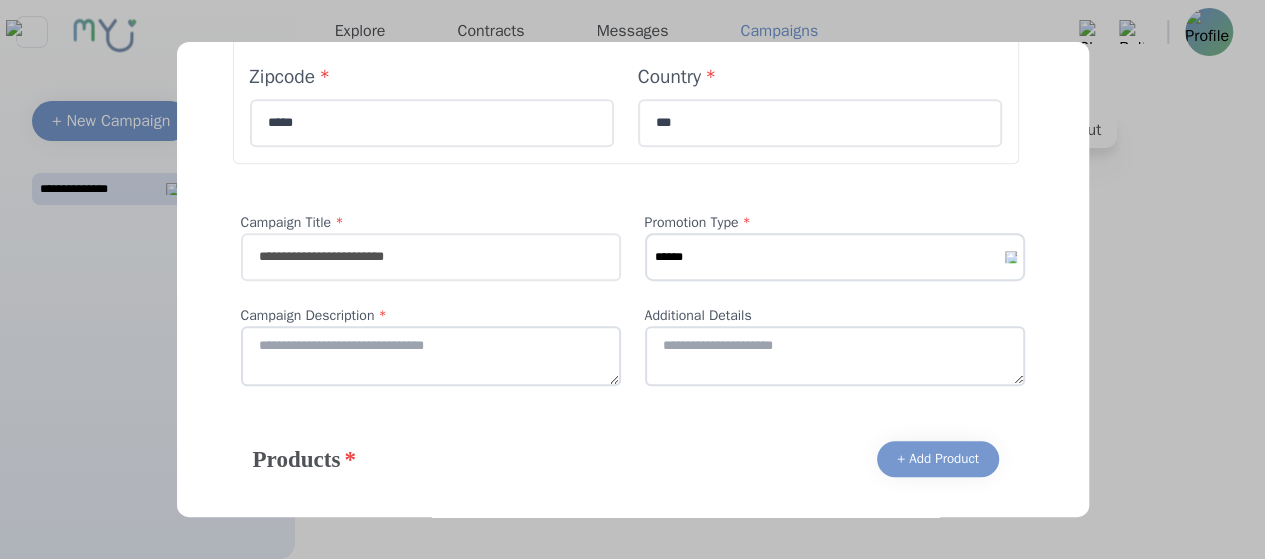 scroll, scrollTop: 502, scrollLeft: 0, axis: vertical 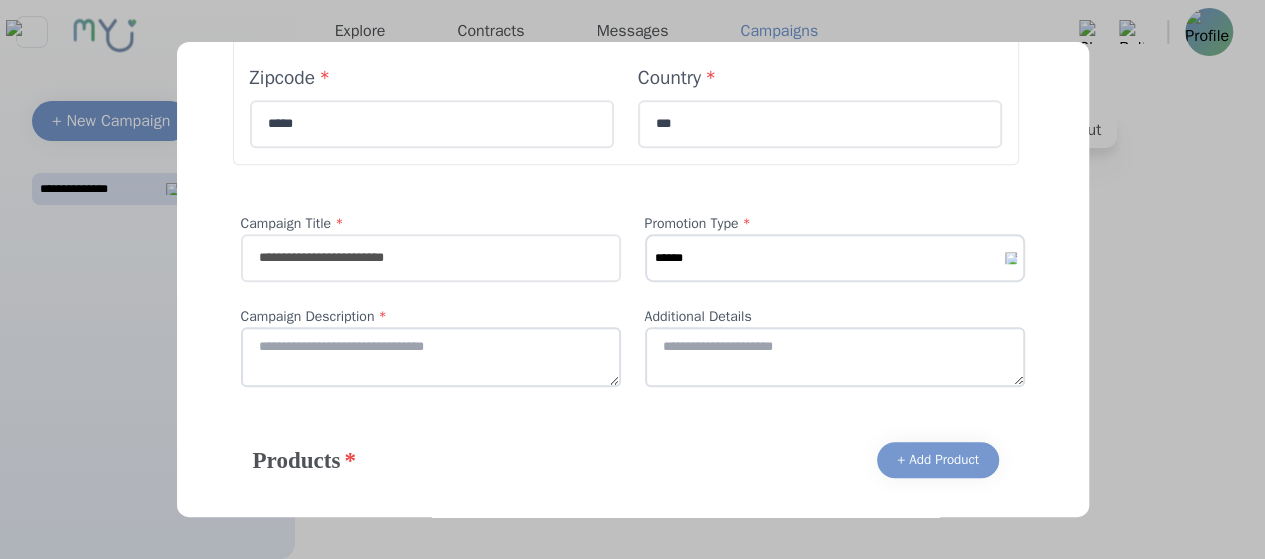 type on "***" 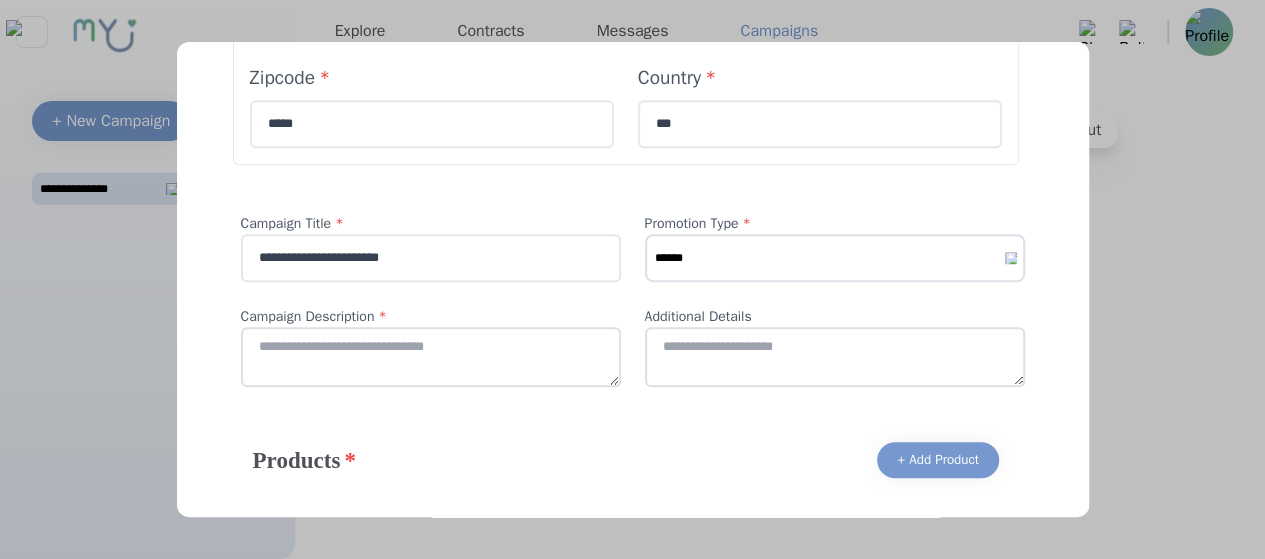 type on "**********" 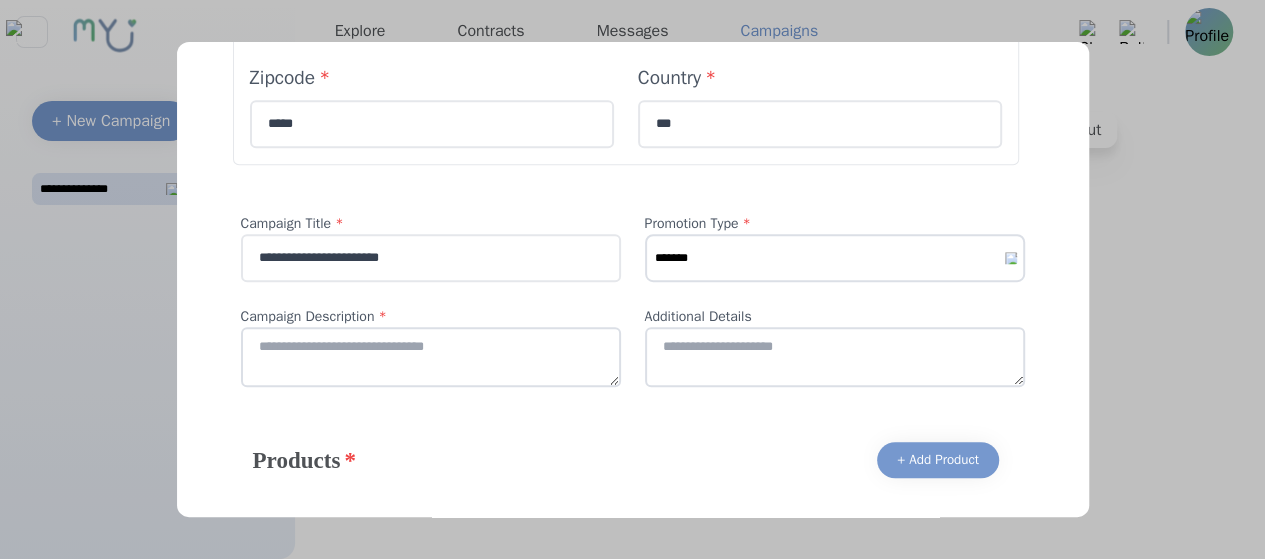 click on "****** ******* *******" at bounding box center [835, 258] 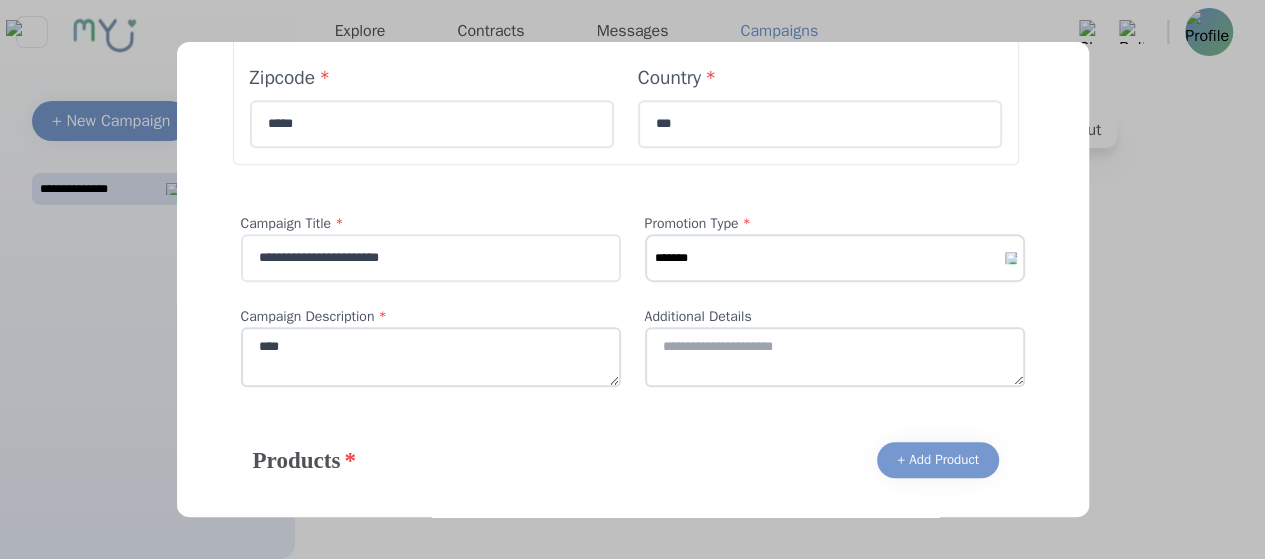type on "****" 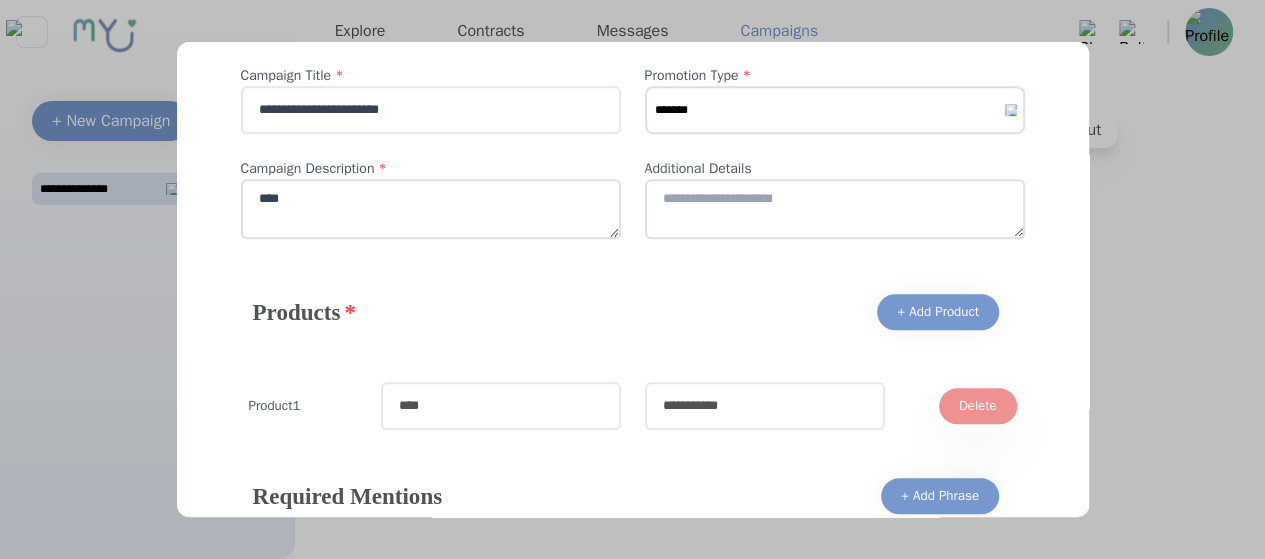 scroll, scrollTop: 654, scrollLeft: 0, axis: vertical 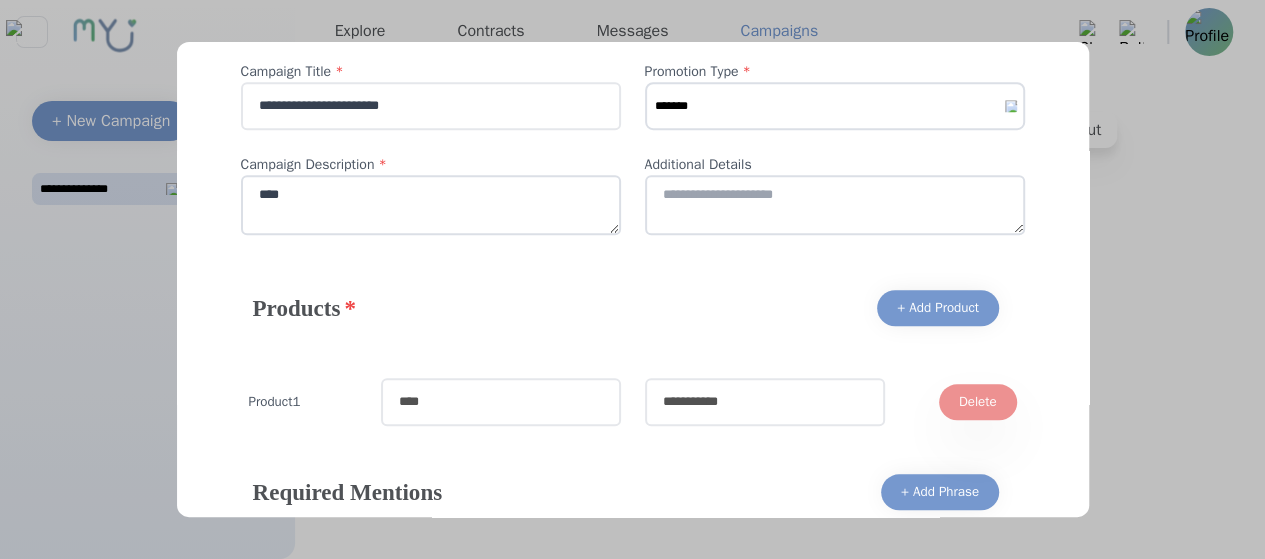 click at bounding box center (501, 402) 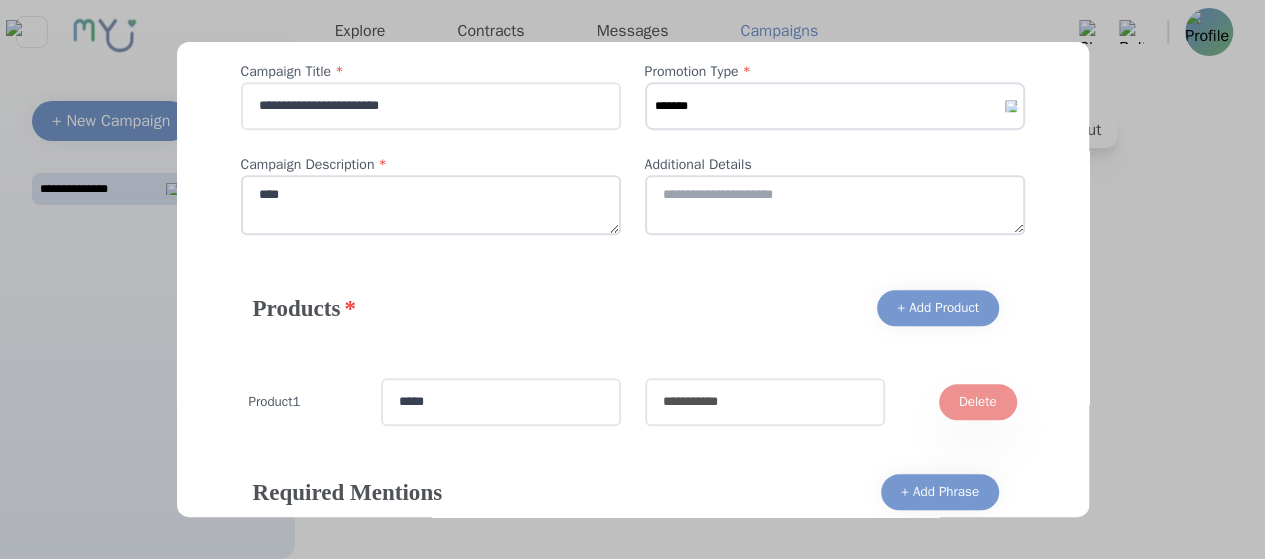 type on "*****" 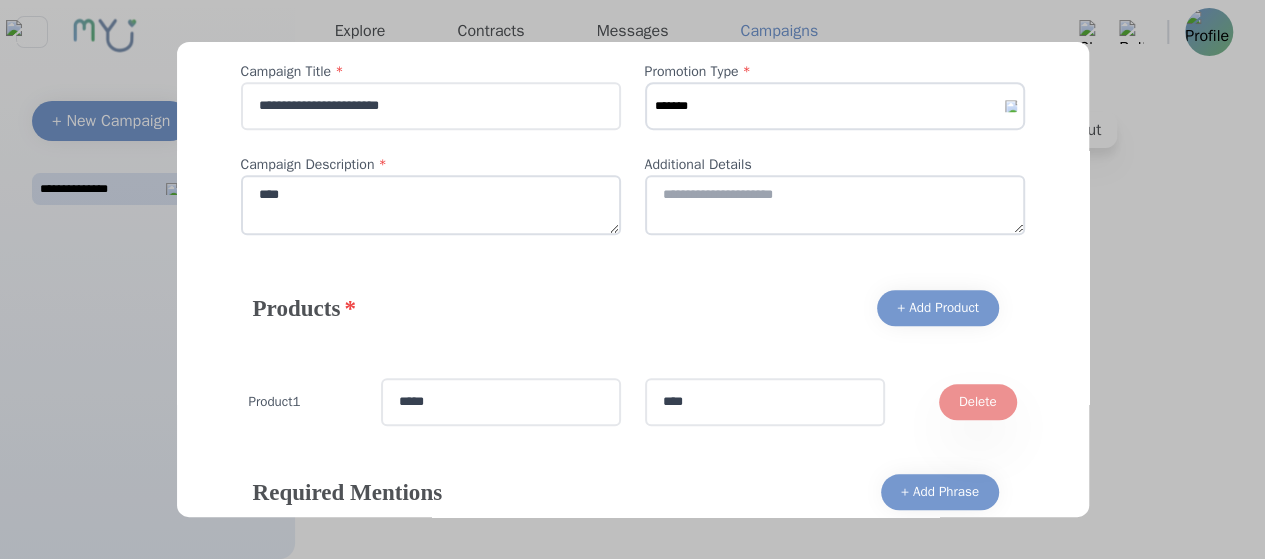 scroll, scrollTop: 804, scrollLeft: 0, axis: vertical 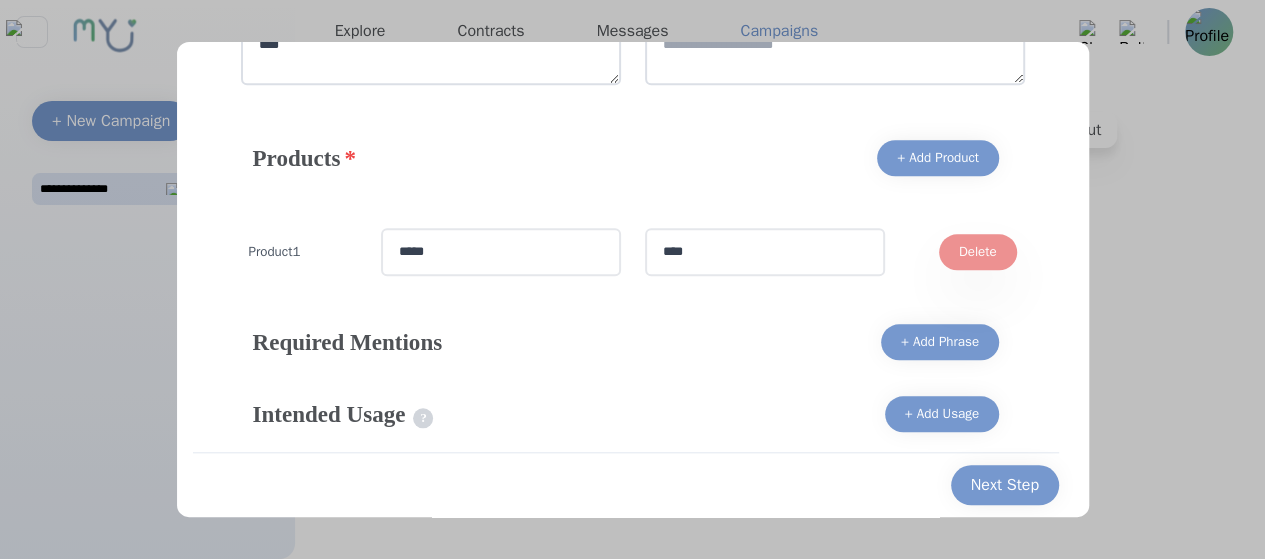 type on "****" 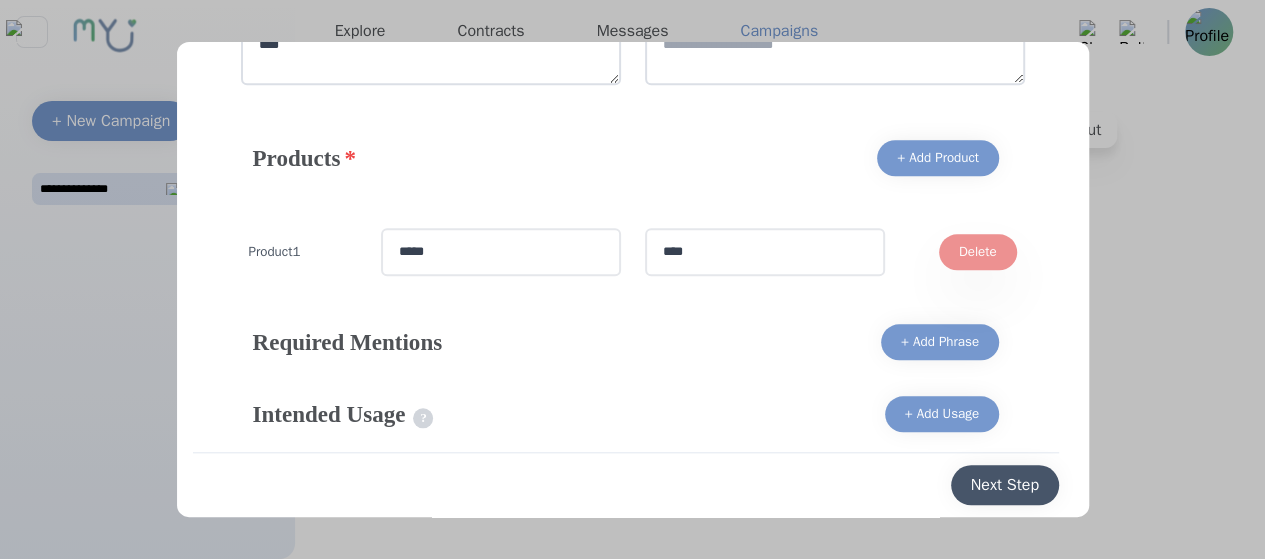 click on "Next Step" at bounding box center (1005, 485) 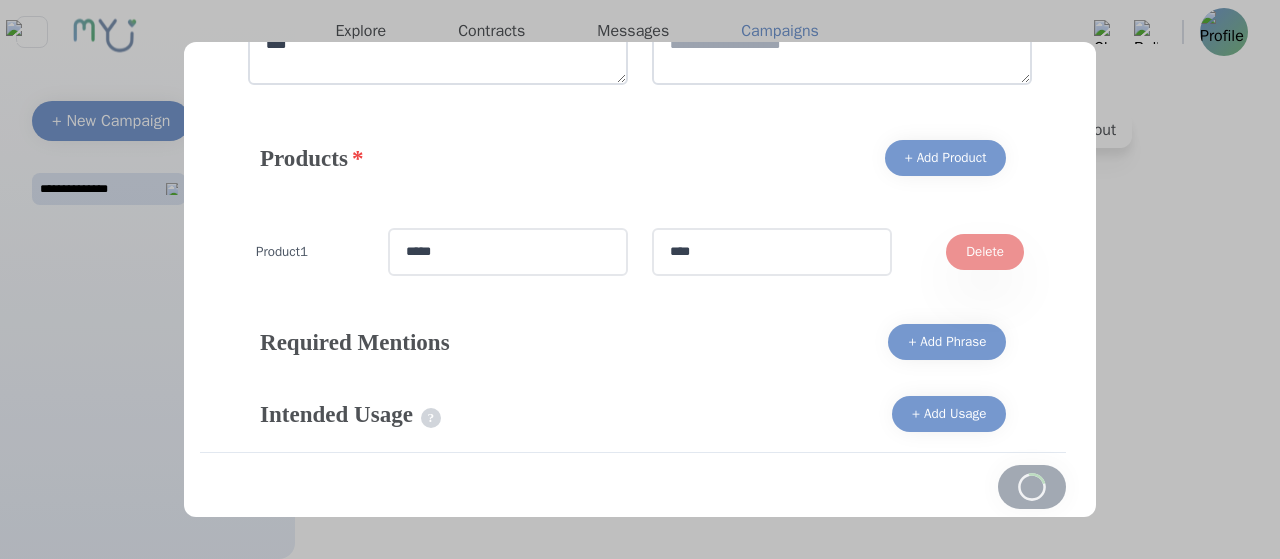 select on "**" 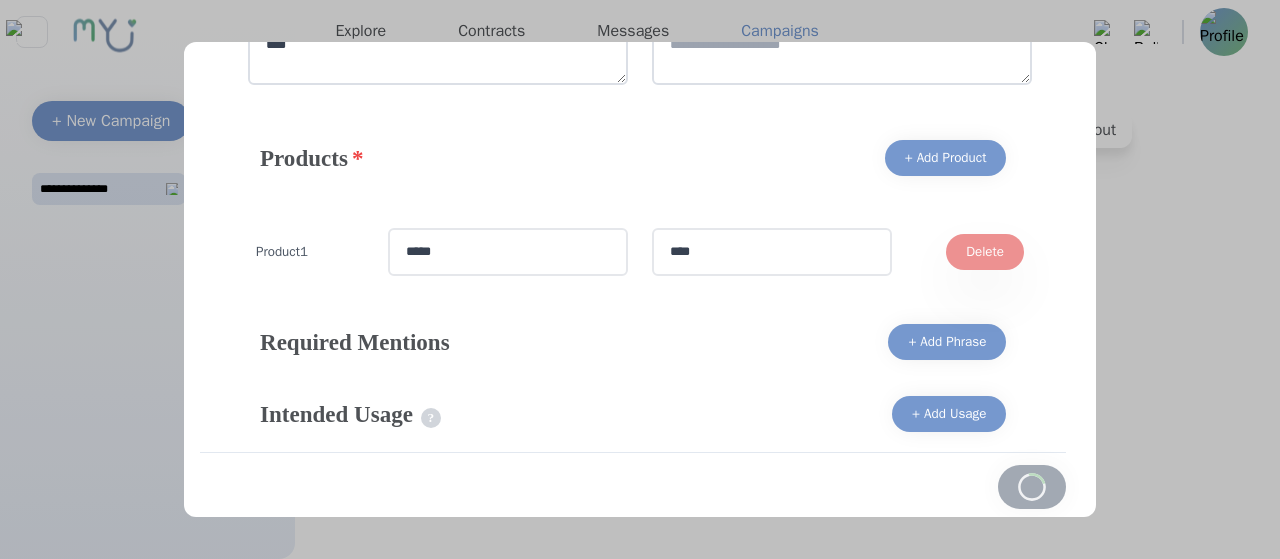 select on "*" 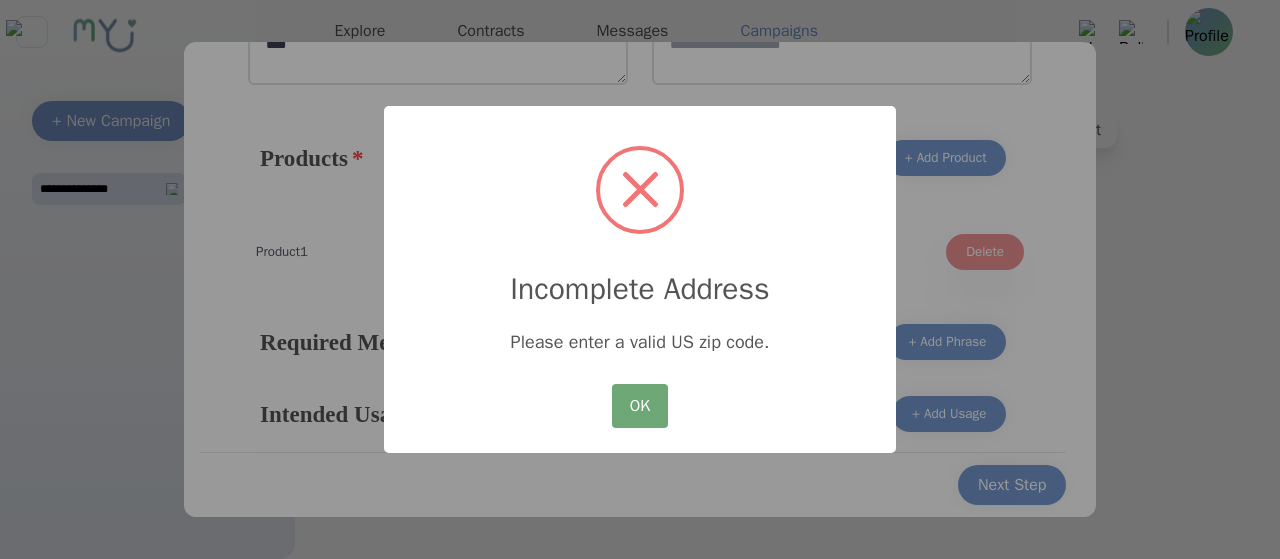 click on "OK" at bounding box center [640, 406] 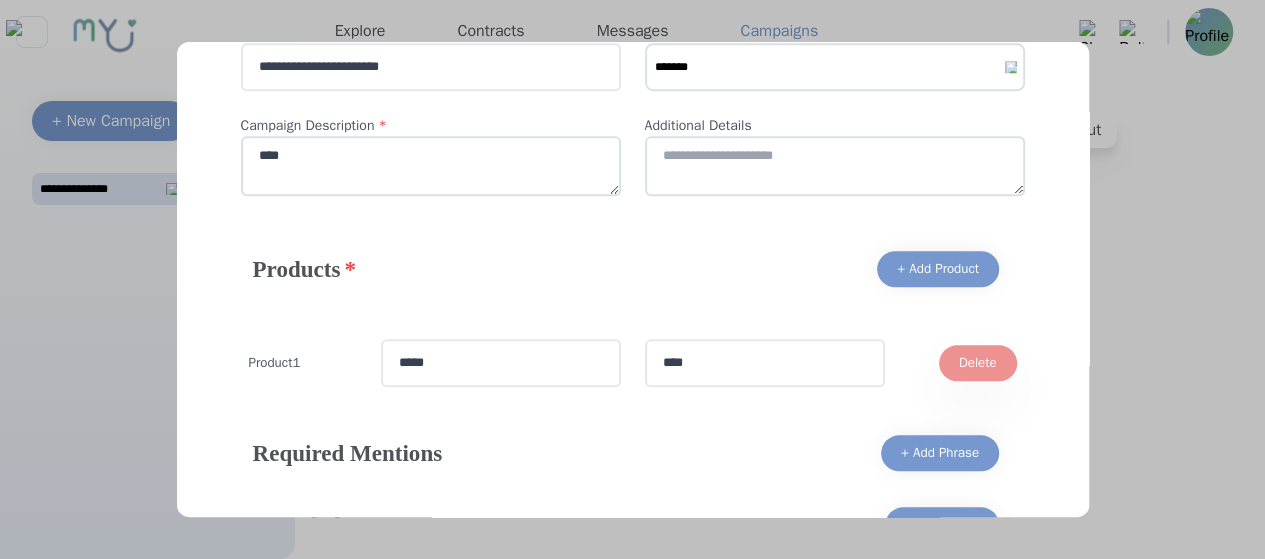 scroll, scrollTop: 700, scrollLeft: 0, axis: vertical 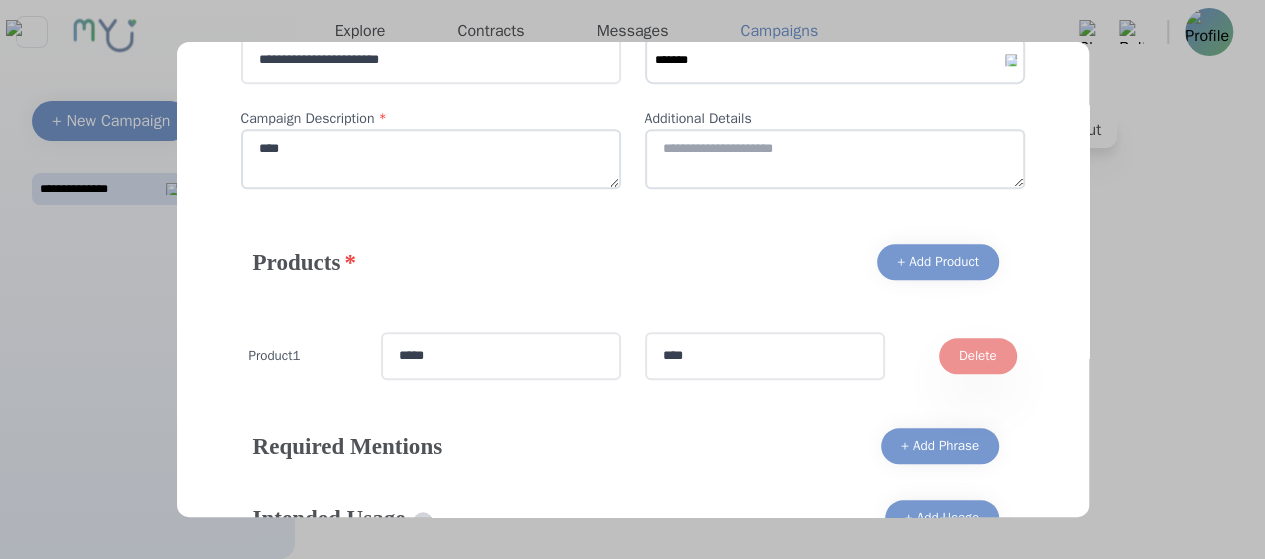 drag, startPoint x: 906, startPoint y: 502, endPoint x: 796, endPoint y: 459, distance: 118.10589 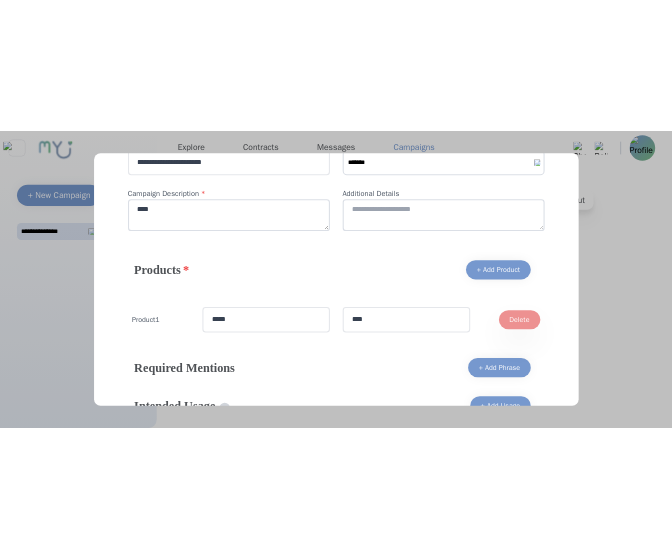 scroll, scrollTop: 804, scrollLeft: 0, axis: vertical 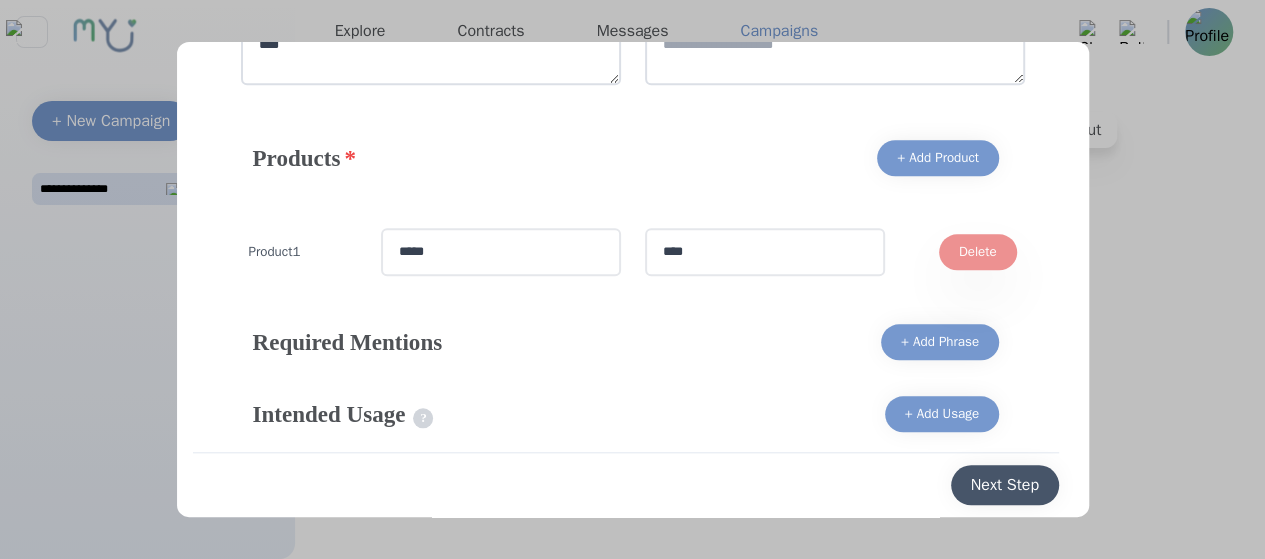 click on "Next Step" at bounding box center (1005, 485) 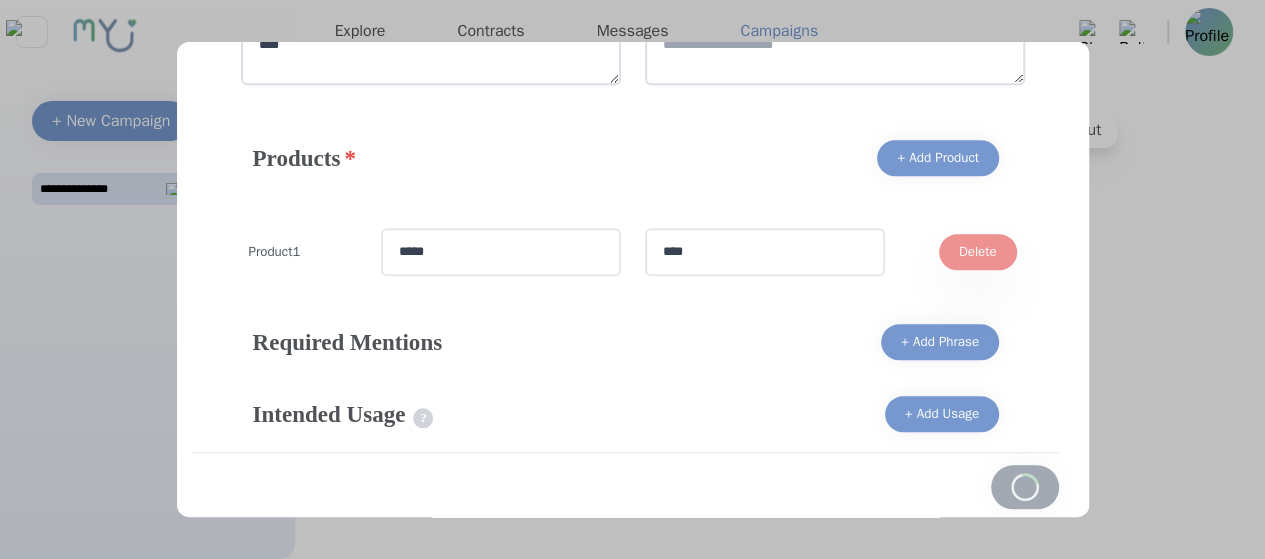 select on "**" 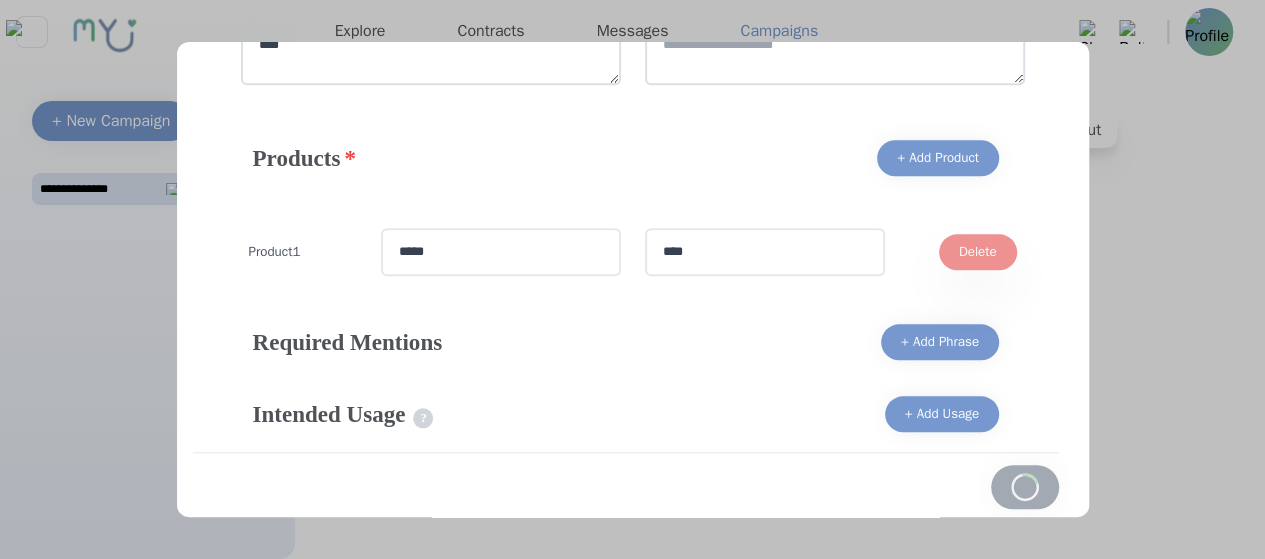 select on "*" 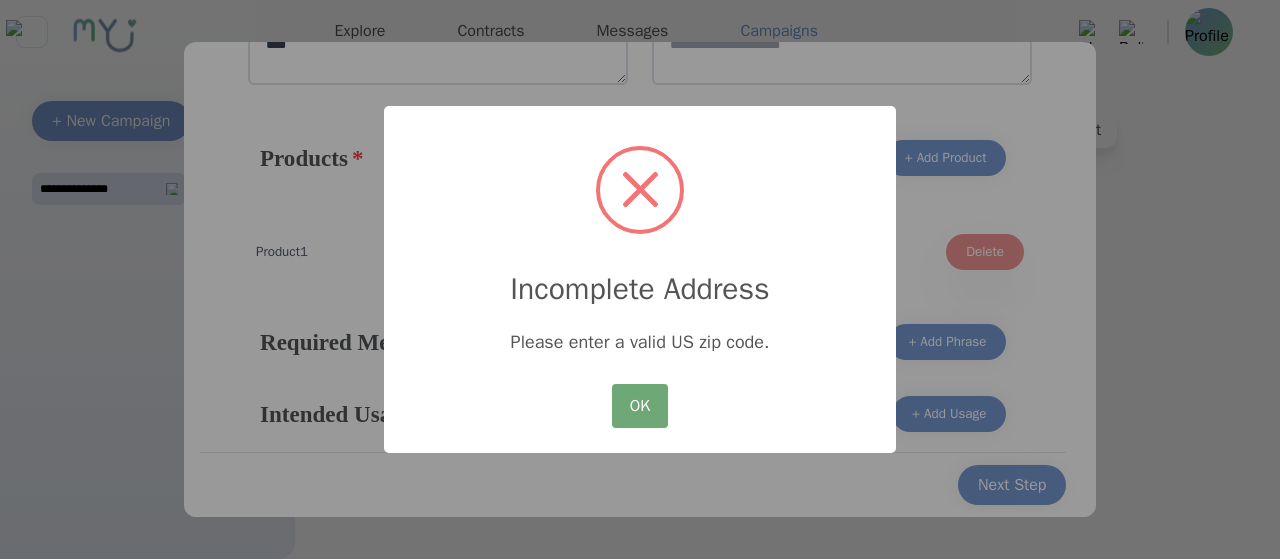 click on "OK" at bounding box center [640, 406] 